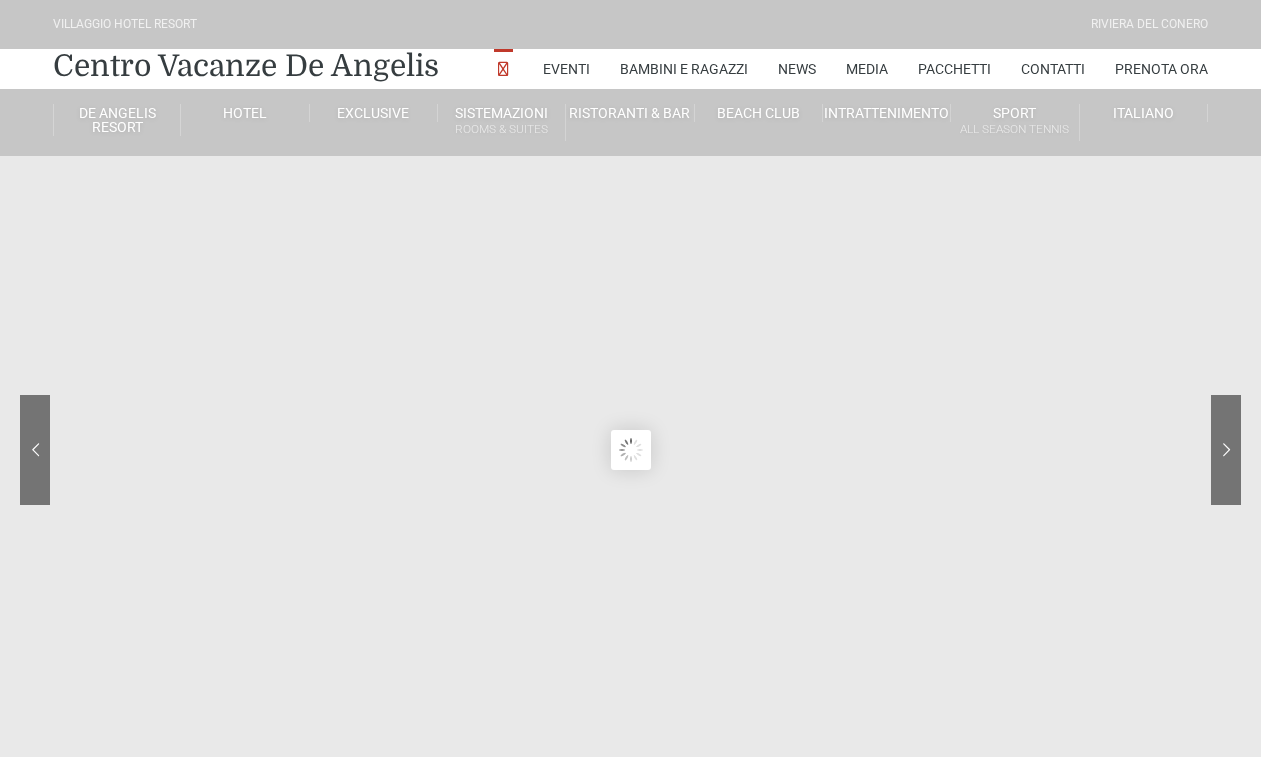 scroll, scrollTop: 0, scrollLeft: 0, axis: both 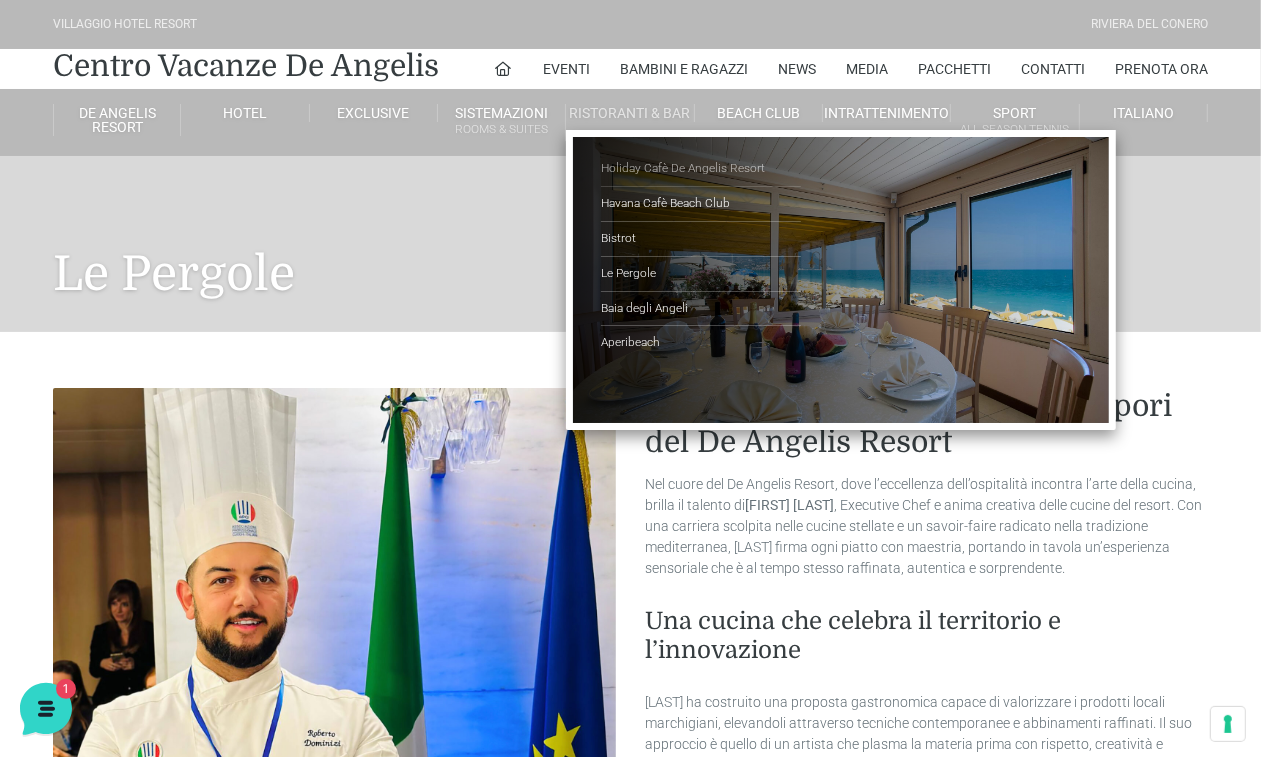 click on "Holiday Cafè De Angelis Resort" at bounding box center (701, 169) 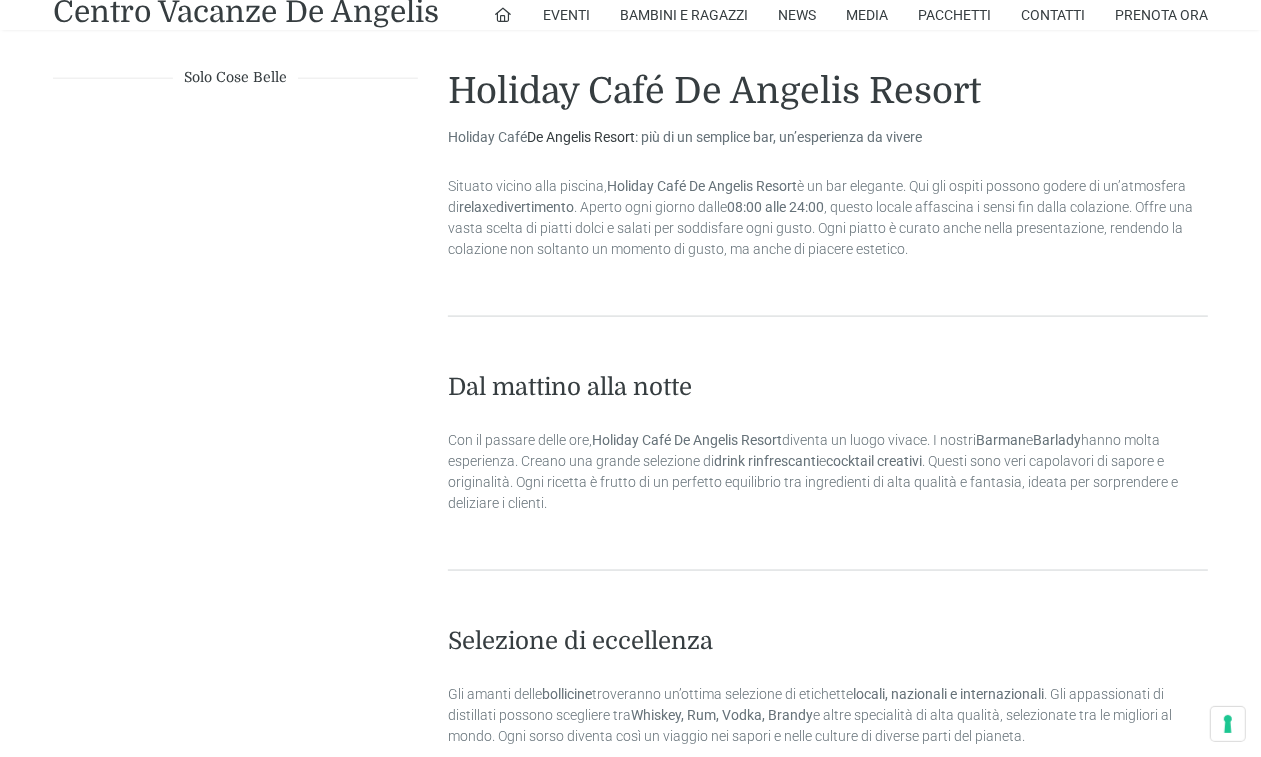 scroll, scrollTop: 2125, scrollLeft: 0, axis: vertical 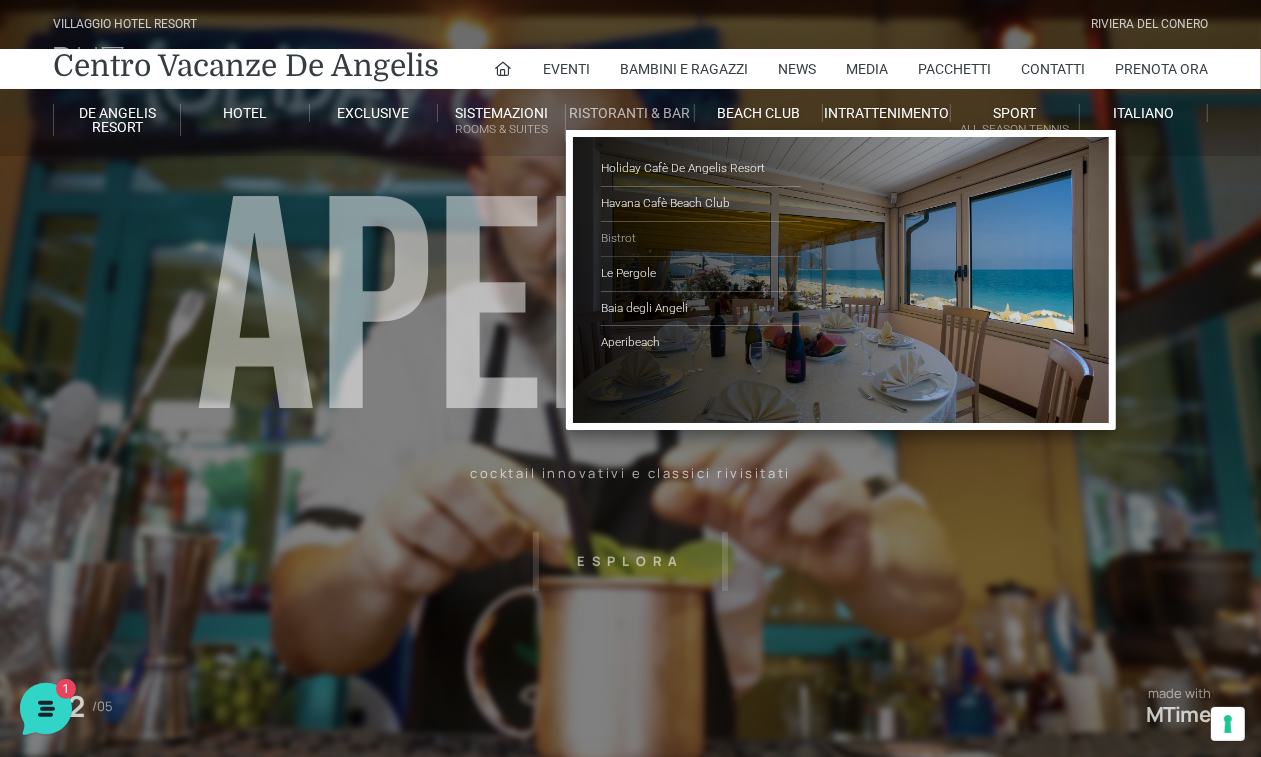 click on "Bistrot" at bounding box center (701, 239) 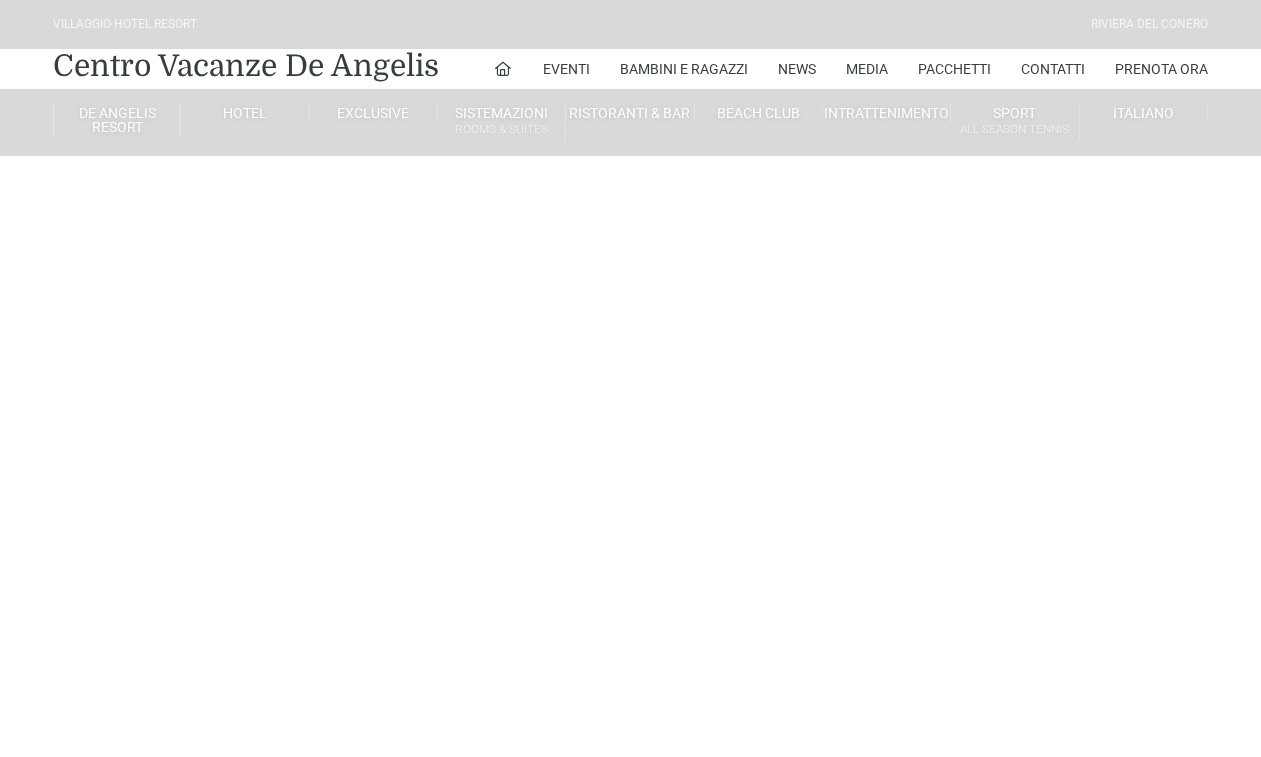 scroll, scrollTop: 0, scrollLeft: 0, axis: both 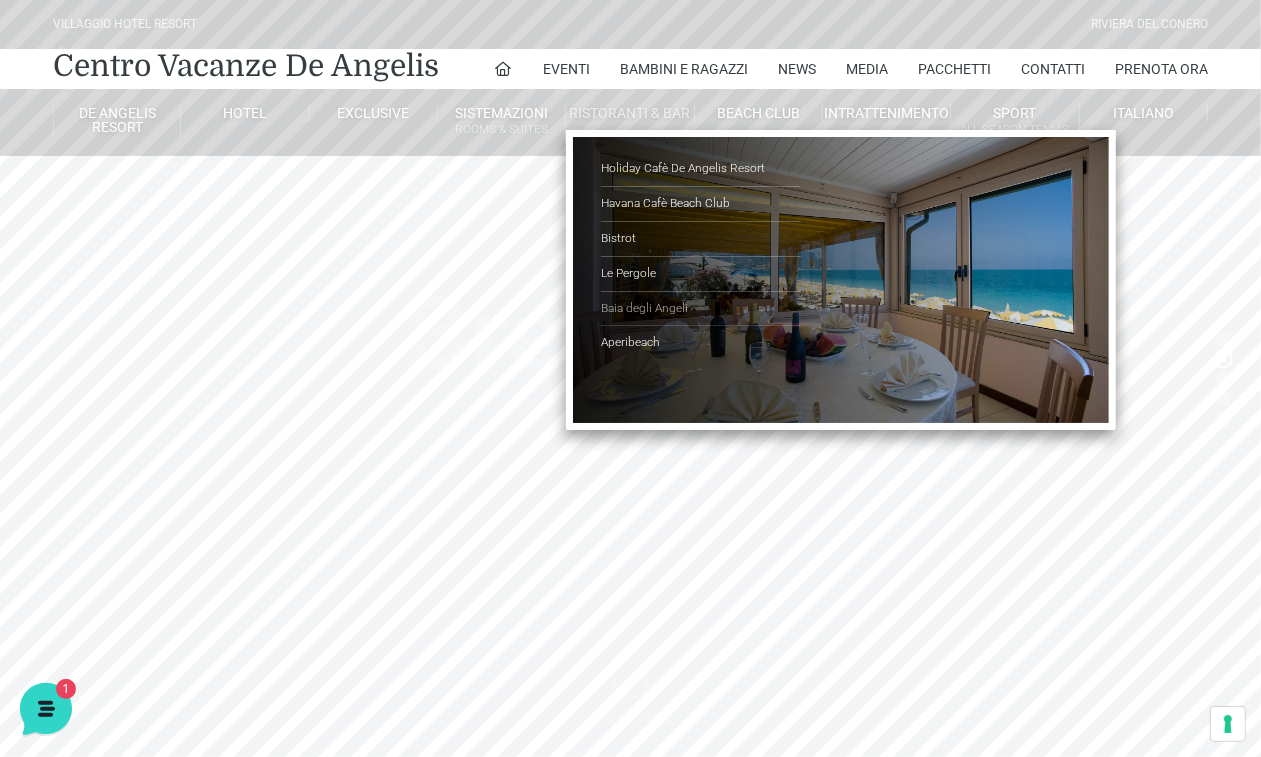 click on "Baia degli Angeli" at bounding box center (701, 309) 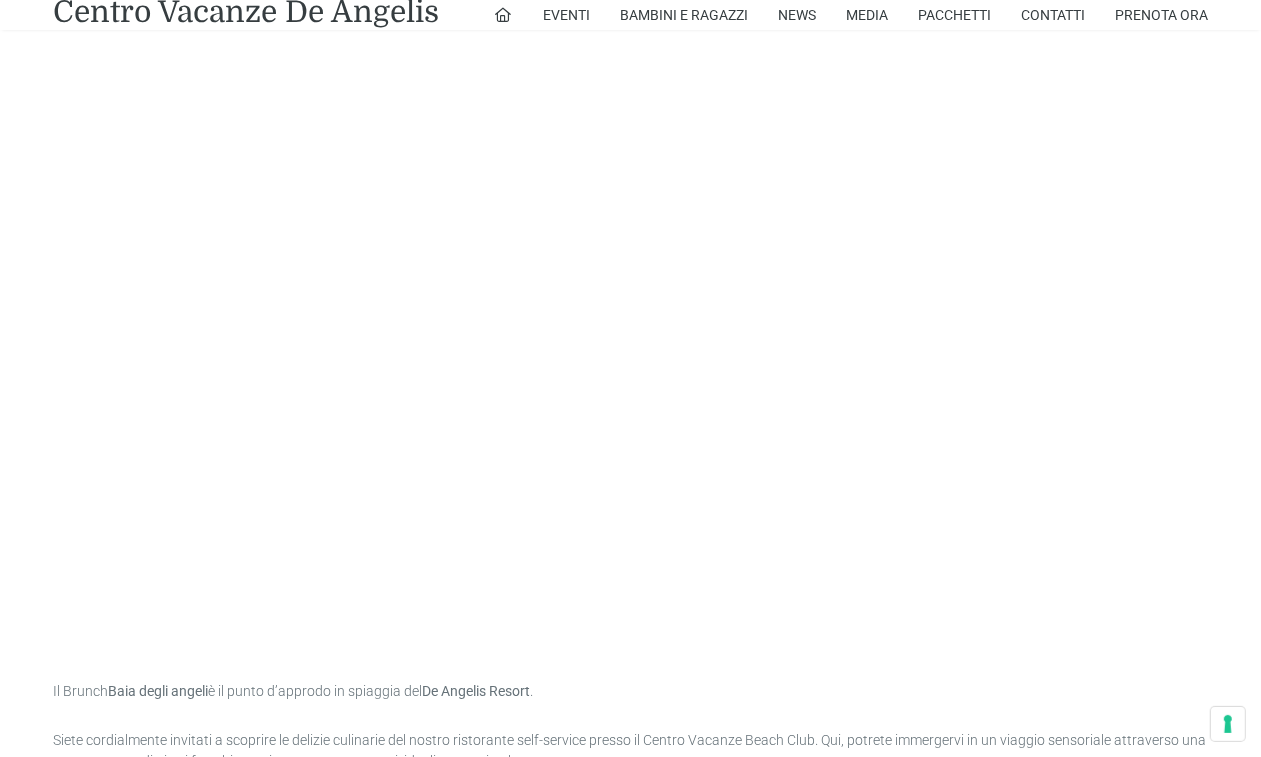scroll, scrollTop: 1270, scrollLeft: 0, axis: vertical 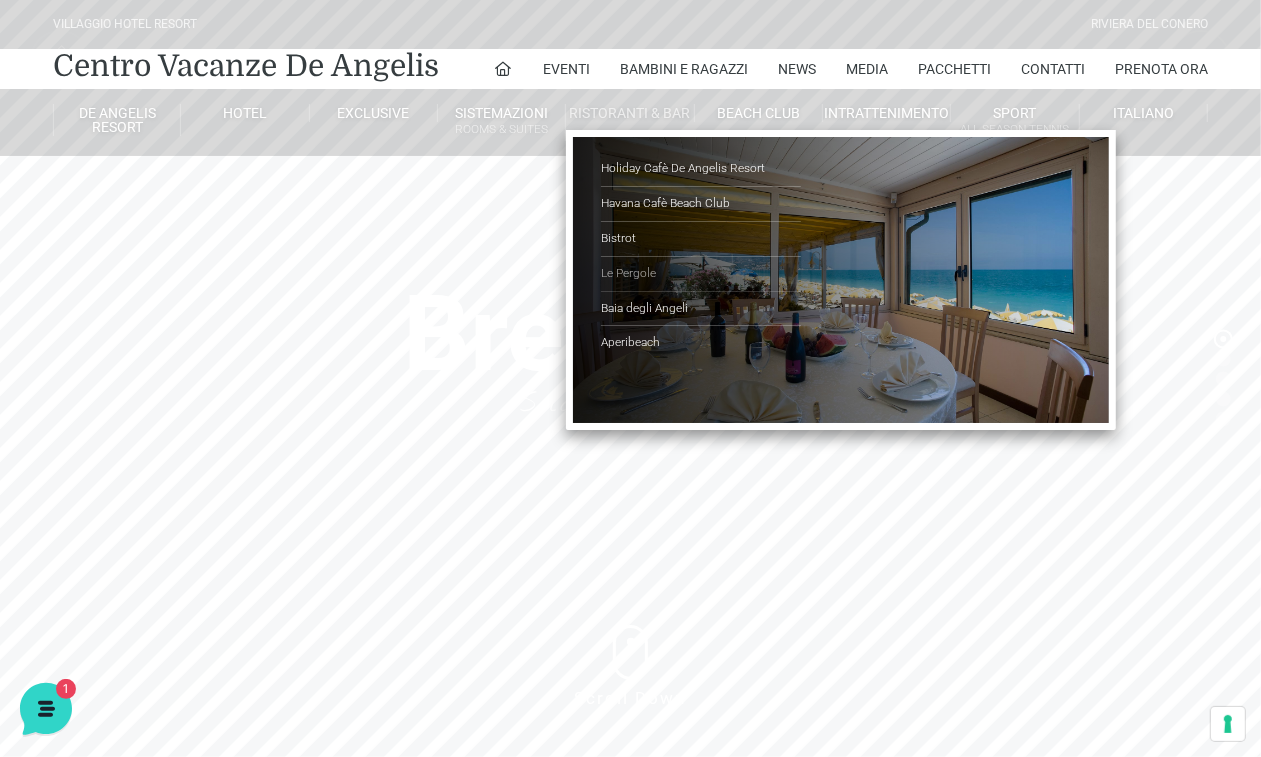 click on "Le Pergole" at bounding box center [701, 274] 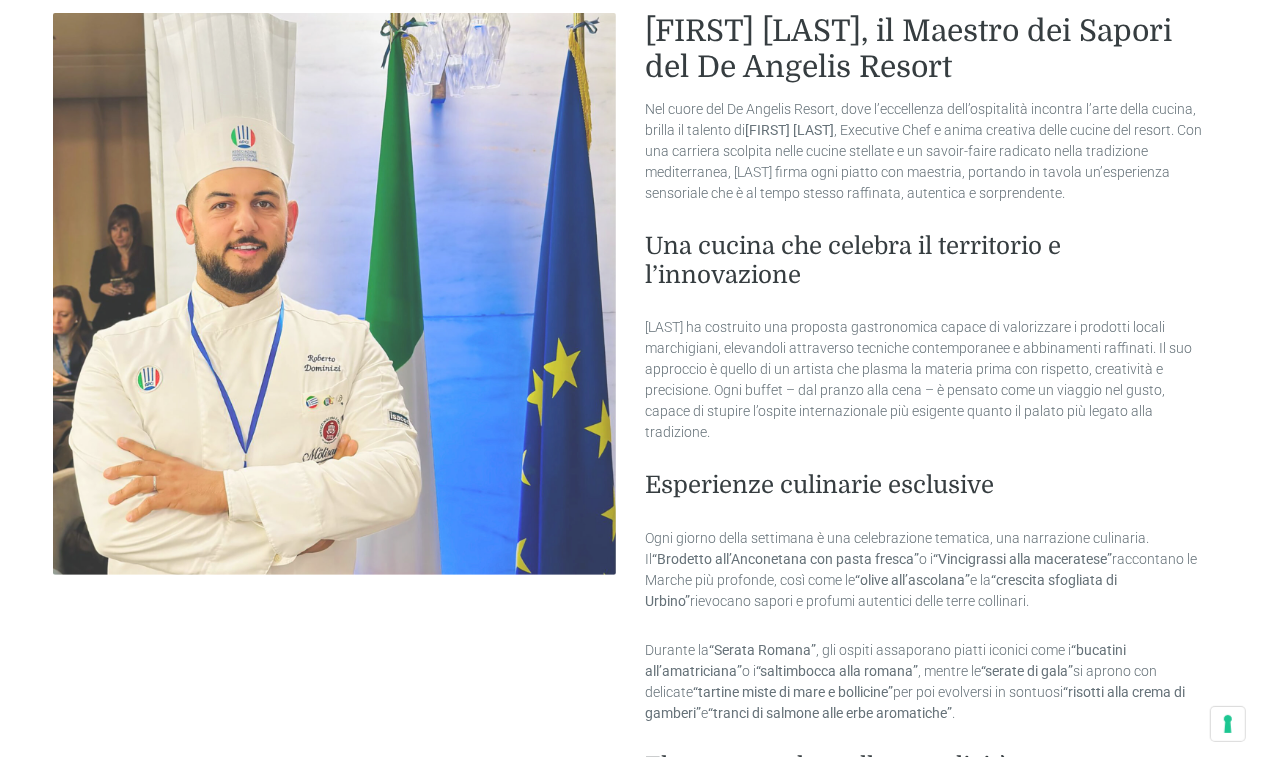 scroll, scrollTop: 0, scrollLeft: 0, axis: both 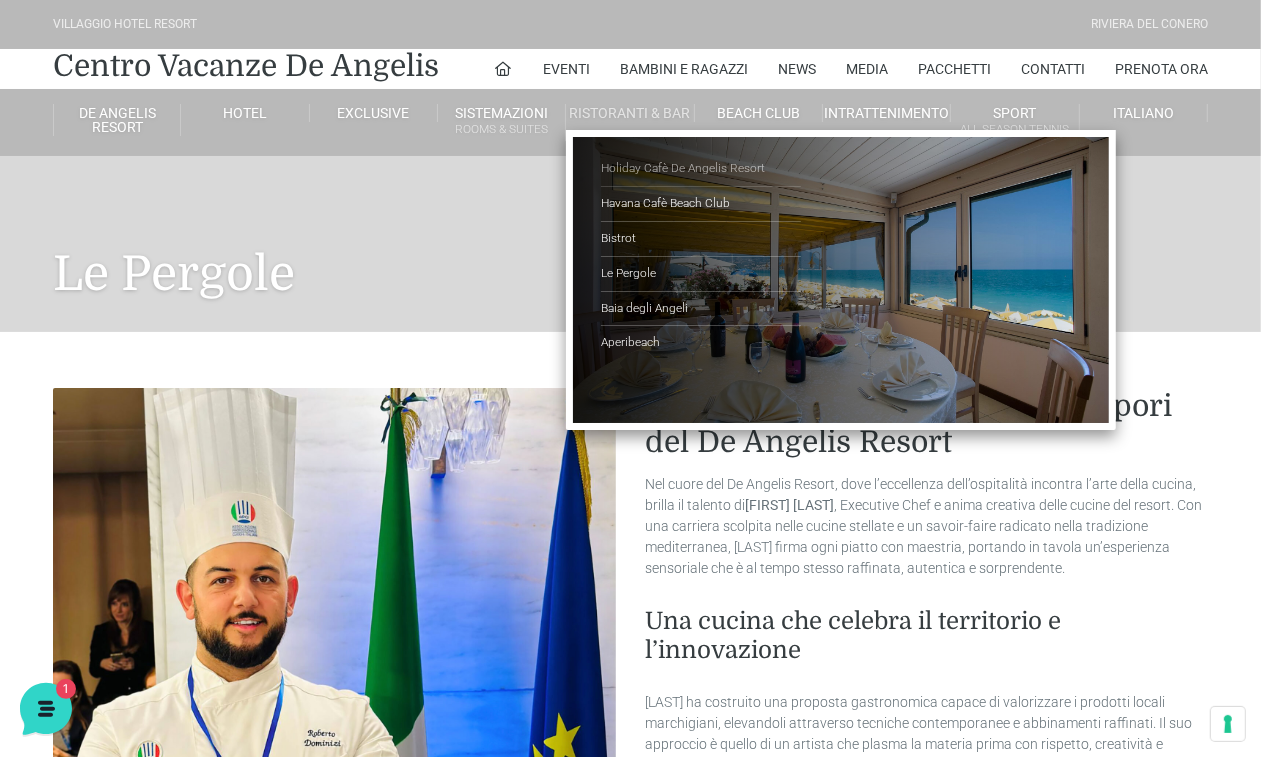 click on "Holiday Cafè De Angelis Resort" at bounding box center (701, 169) 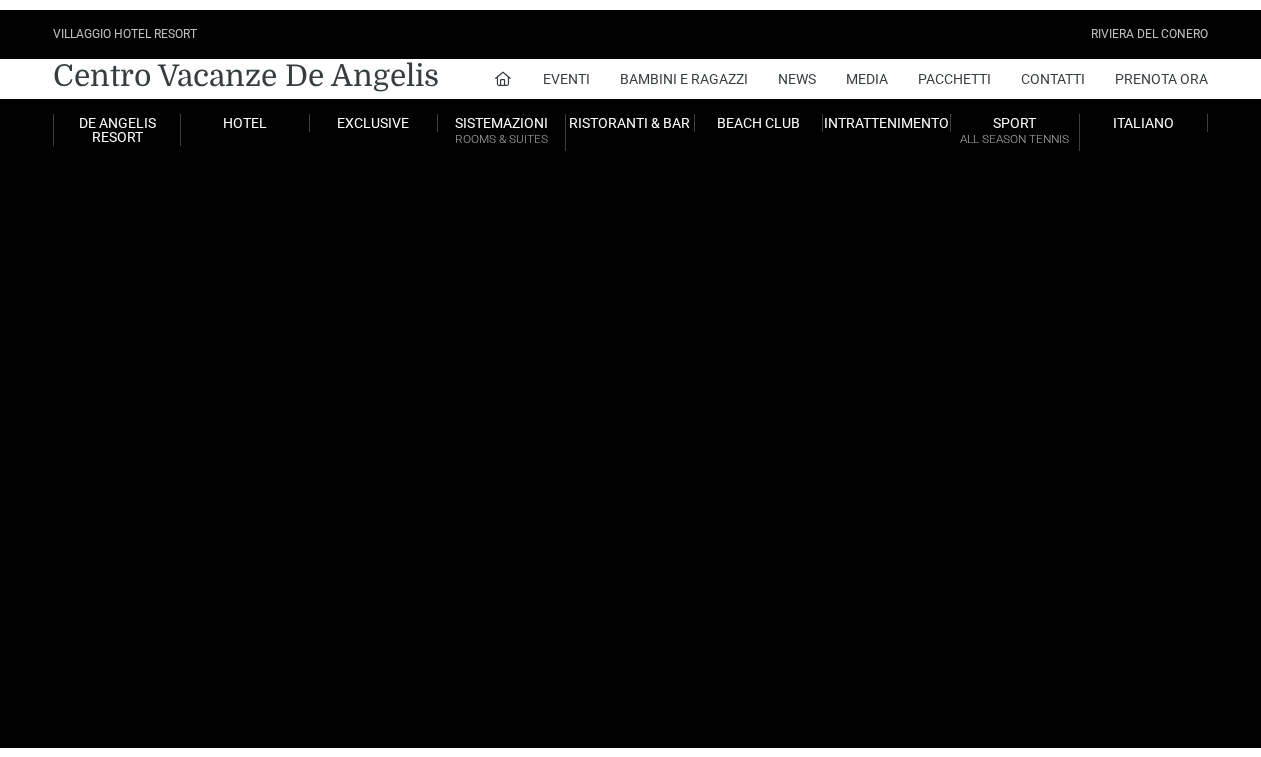 scroll, scrollTop: 0, scrollLeft: 0, axis: both 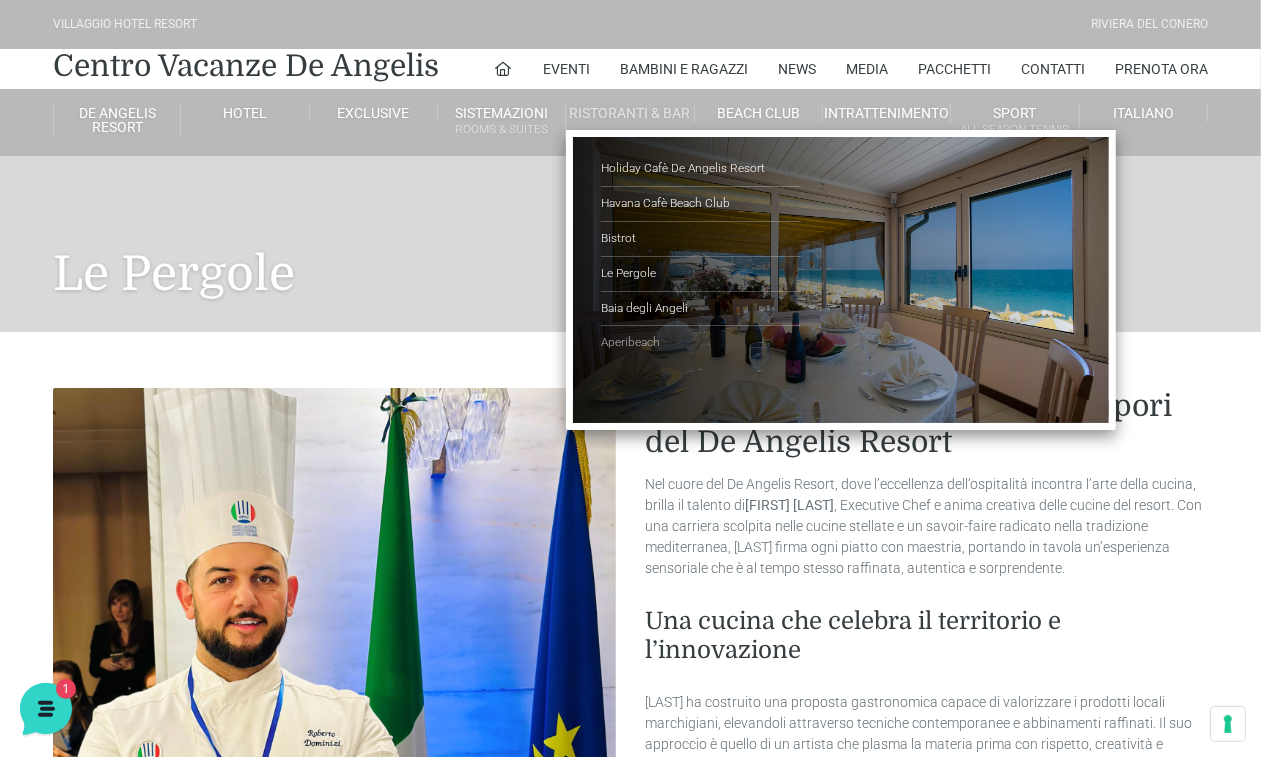 click on "Aperibeach" at bounding box center (701, 343) 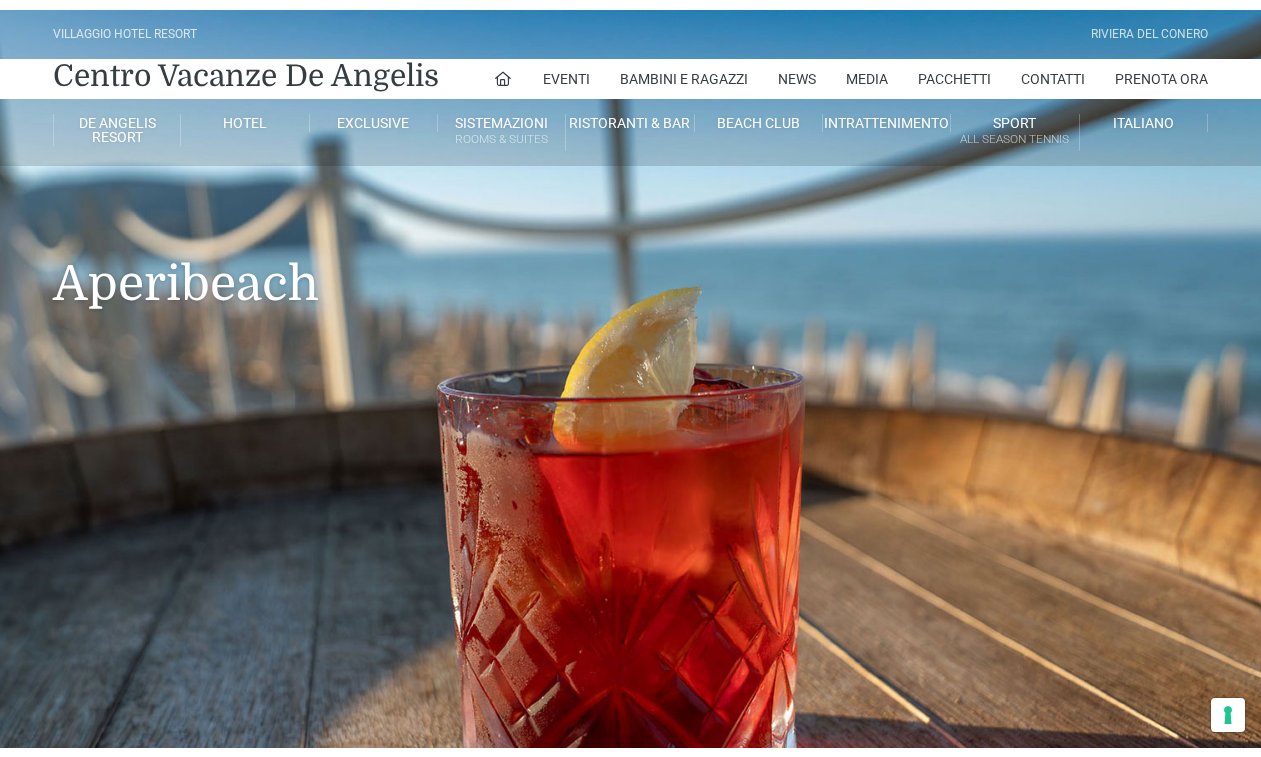 scroll, scrollTop: 0, scrollLeft: 0, axis: both 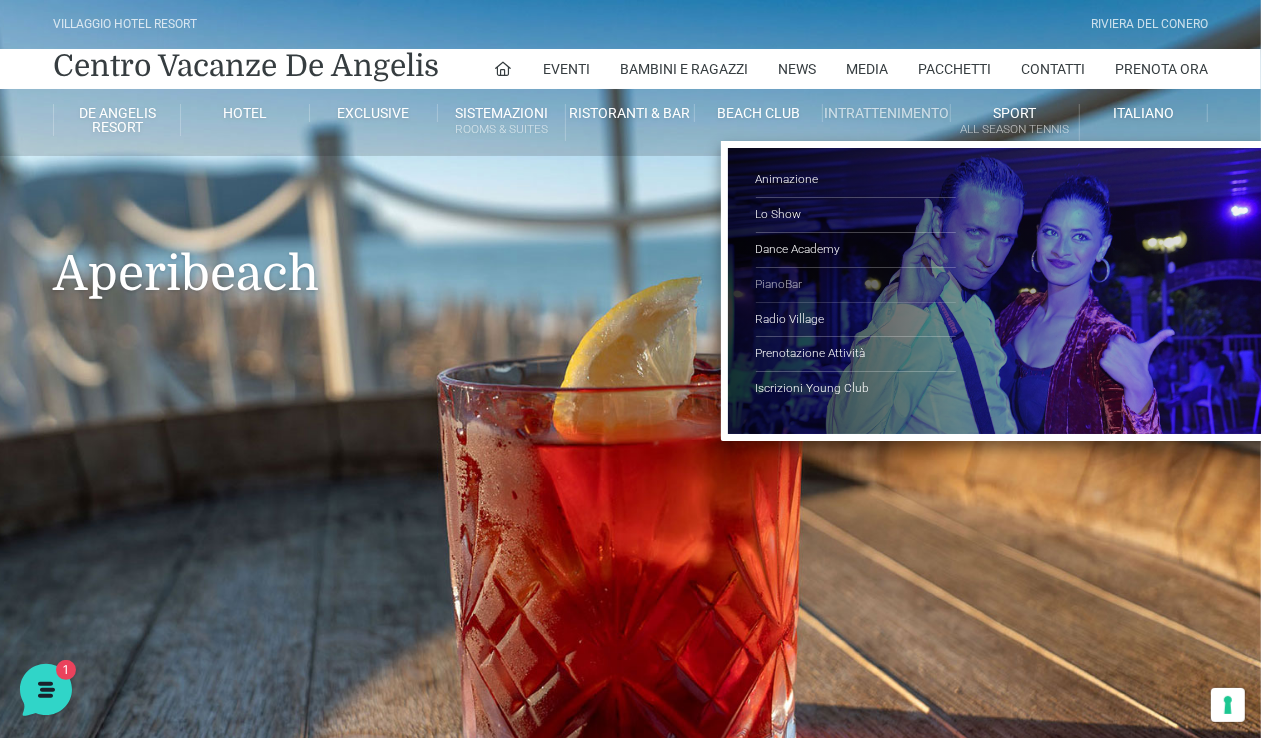 click on "PianoBar" at bounding box center (856, 285) 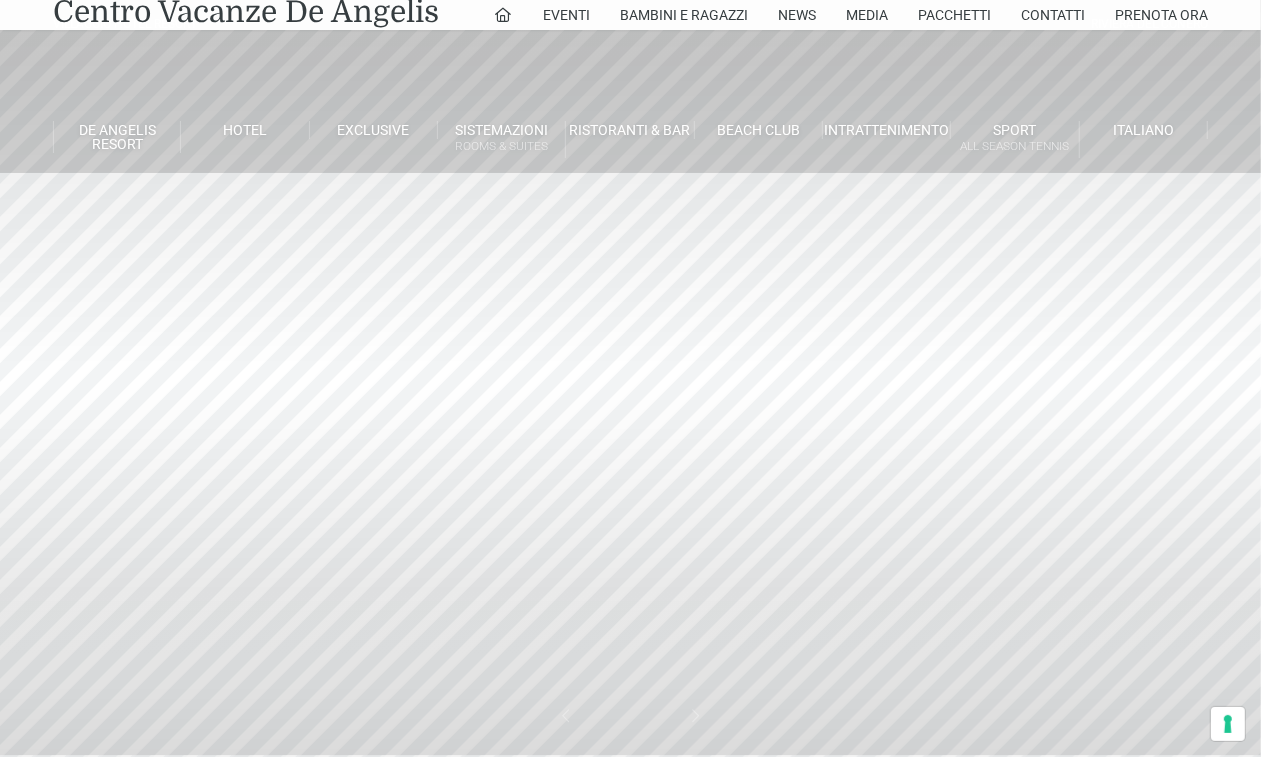 scroll, scrollTop: 886, scrollLeft: 0, axis: vertical 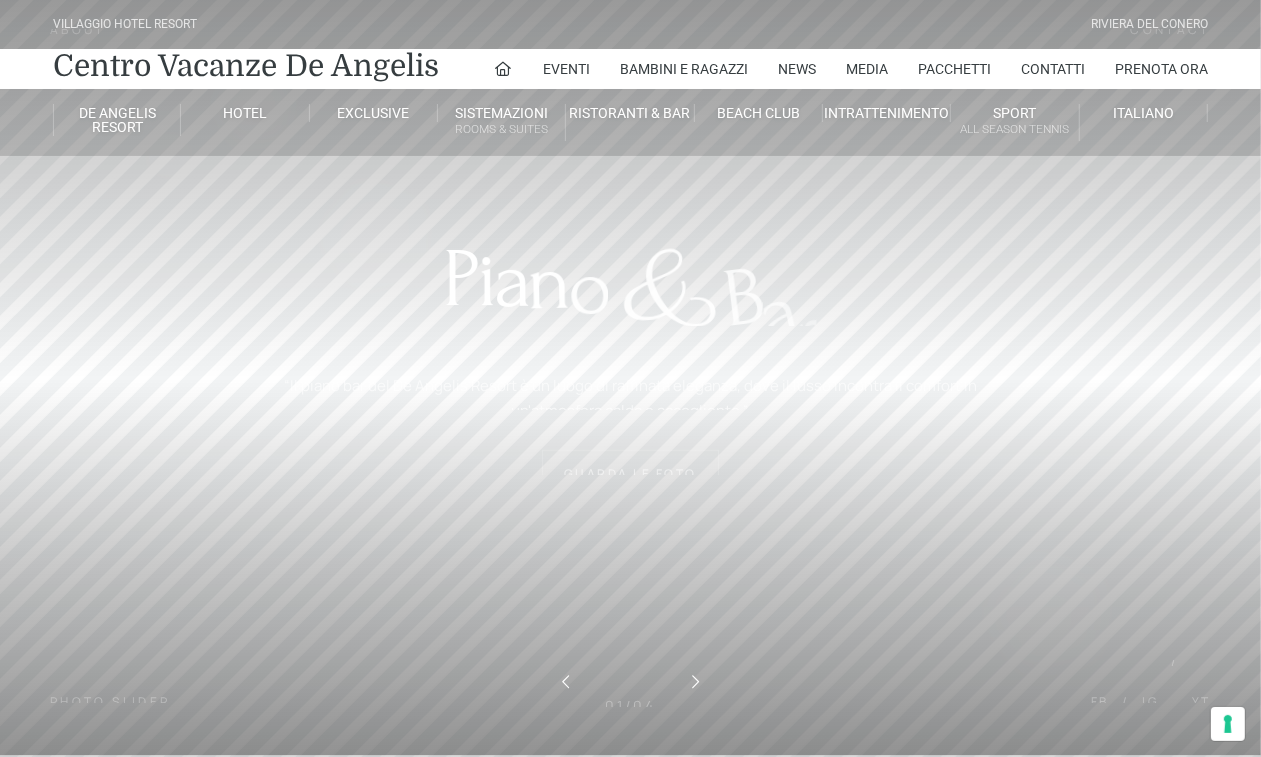 click on "Villaggio Hotel Resort
Riviera Del Conero
Centro Vacanze De Angelis
Eventi
Miss Italia
Cerimonie
Team building
Bambini e Ragazzi
Holly Beach Club
Holly Teeny Club
Holly Young Club
Piscine
Iscrizioni Holly Club
News
Media
Pacchetti
Contatti
Prenota Ora
De Angelis Resort
Parco Piscine
Oasi Naturale
Cappellina
Sala Convegni
Le Marche
Store
Concierge
Colonnina Ricarica
Mappa del Villaggio
Hotel
Suite Prestige
Camera Prestige
Camera Suite H
Sala Meeting
Exclusive
Villa Luxury
Dimora Padronale
Villa 601 Alpine
Villa Classic
Bilocale Garden Gold
Sistemazioni Rooms & Suites
Villa Trilocale Deluxe Numana
Villa Trilocale Deluxe Private Garden
Villa Bilocale Deluxe
Appartamento Trilocale Garden" at bounding box center (630, 400) 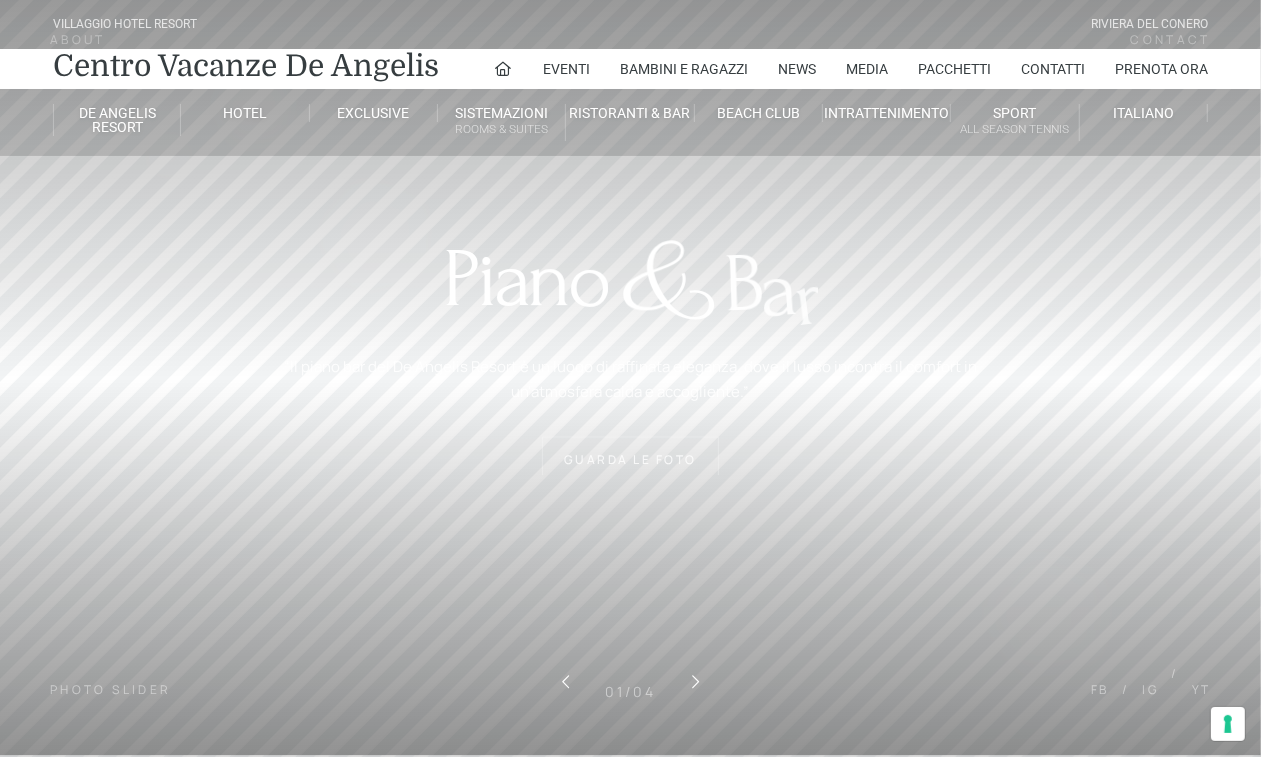 click on "Villaggio Hotel Resort
Riviera Del Conero
Centro Vacanze De Angelis
Eventi
Miss Italia
Cerimonie
Team building
Bambini e Ragazzi
Holly Beach Club
Holly Teeny Club
Holly Young Club
Piscine
Iscrizioni Holly Club
News
Media
Pacchetti
Contatti
Prenota Ora
De Angelis Resort
Parco Piscine
Oasi Naturale
Cappellina
Sala Convegni
Le Marche
Store
Concierge
Colonnina Ricarica
Mappa del Villaggio
Hotel
Suite Prestige
Camera Prestige
Camera Suite H
Sala Meeting
Exclusive
Villa Luxury
Dimora Padronale
Villa 601 Alpine
Villa Classic
Bilocale Garden Gold
Sistemazioni Rooms & Suites
Villa Trilocale Deluxe Numana
Villa Trilocale Deluxe Private Garden
Villa Bilocale Deluxe
Appartamento Trilocale Garden" at bounding box center (630, 400) 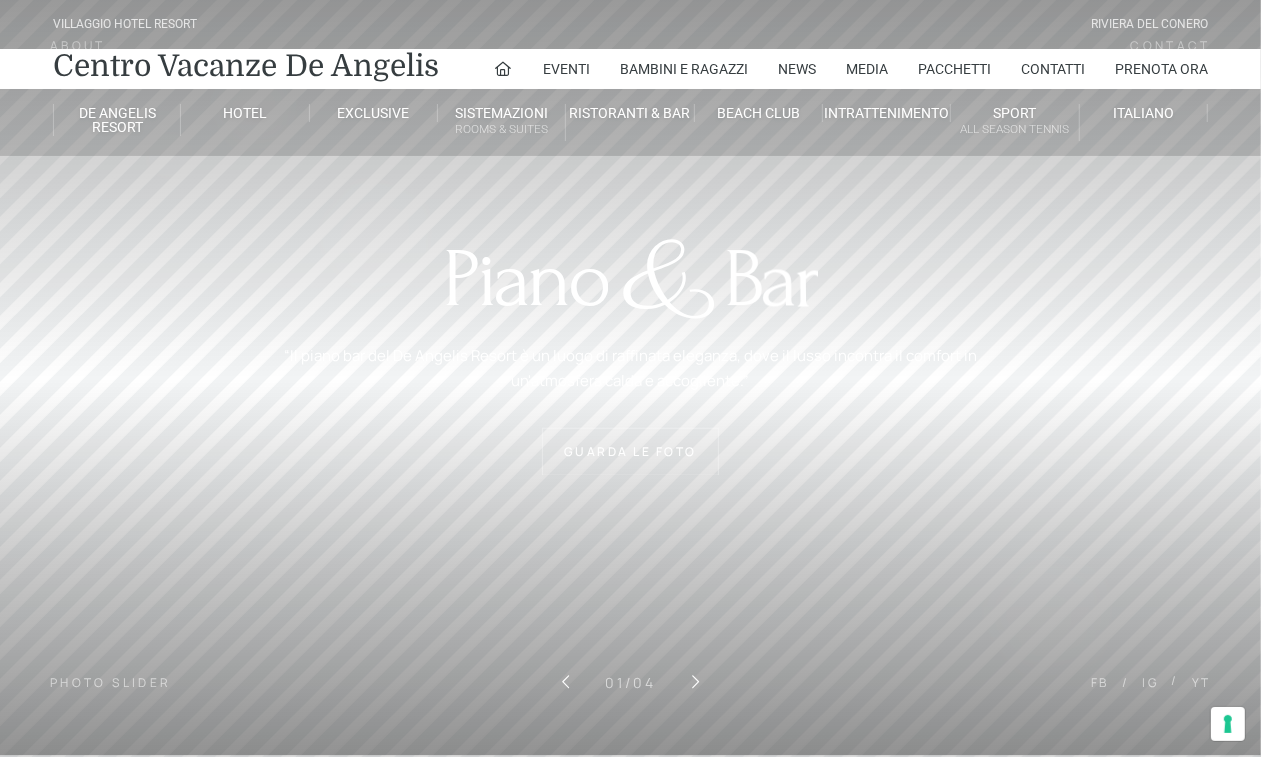 click on "Villaggio Hotel Resort
Riviera Del Conero
Centro Vacanze De Angelis
Eventi
Miss Italia
Cerimonie
Team building
Bambini e Ragazzi
Holly Beach Club
Holly Teeny Club
Holly Young Club
Piscine
Iscrizioni Holly Club
News
Media
Pacchetti
Contatti
Prenota Ora
De Angelis Resort
Parco Piscine
Oasi Naturale
Cappellina
Sala Convegni
Le Marche
Store
Concierge
Colonnina Ricarica
Mappa del Villaggio
Hotel
Suite Prestige
Camera Prestige
Camera Suite H
Sala Meeting
Exclusive
Villa Luxury
Dimora Padronale
Villa 601 Alpine
Villa Classic
Bilocale Garden Gold
Sistemazioni Rooms & Suites
Villa Trilocale Deluxe Numana
Villa Trilocale Deluxe Private Garden
Villa Bilocale Deluxe
Appartamento Trilocale Garden" at bounding box center (630, 400) 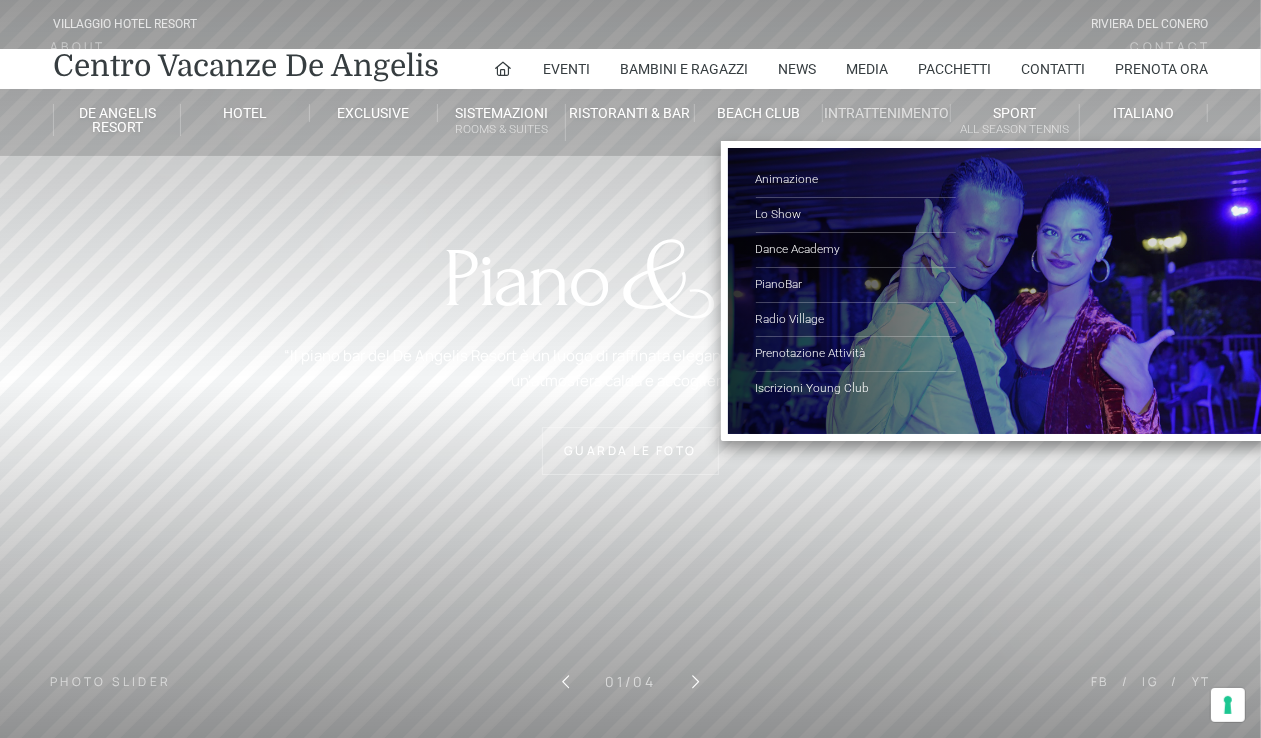 click on "Intrattenimento" at bounding box center (887, 113) 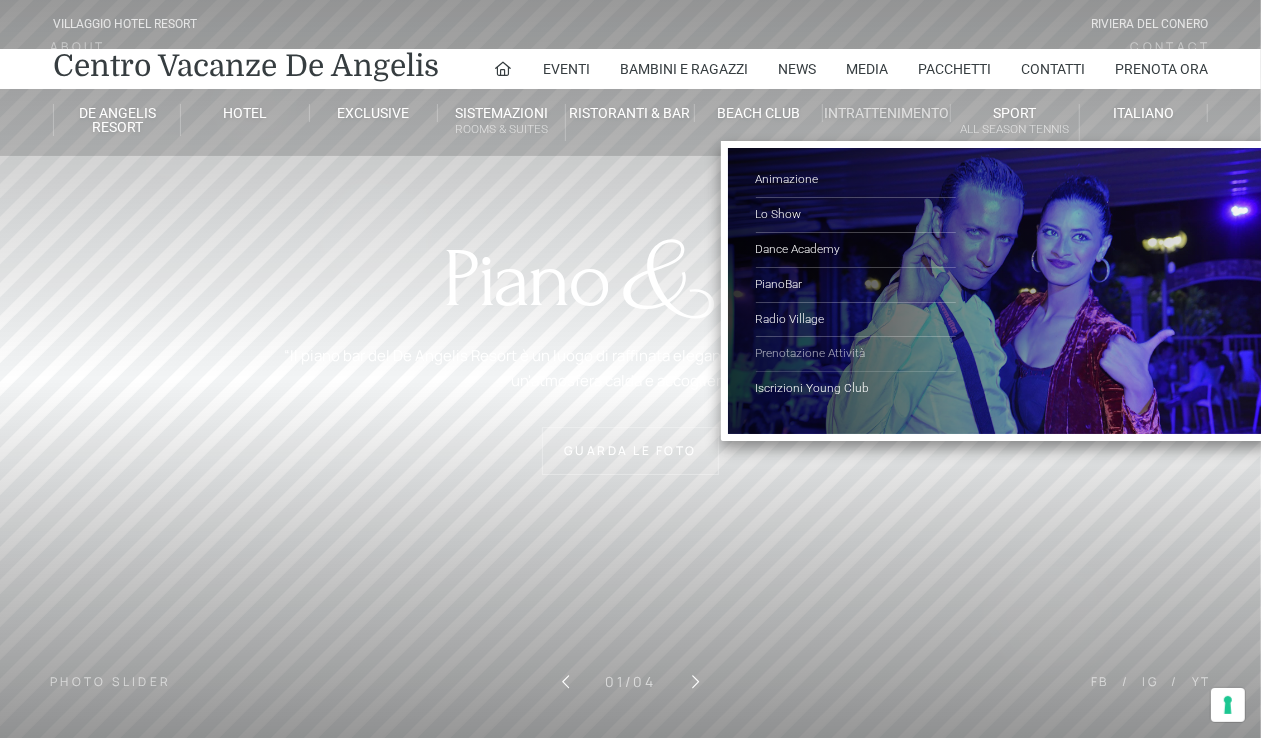 click on "Prenotazione Attività" at bounding box center (856, 354) 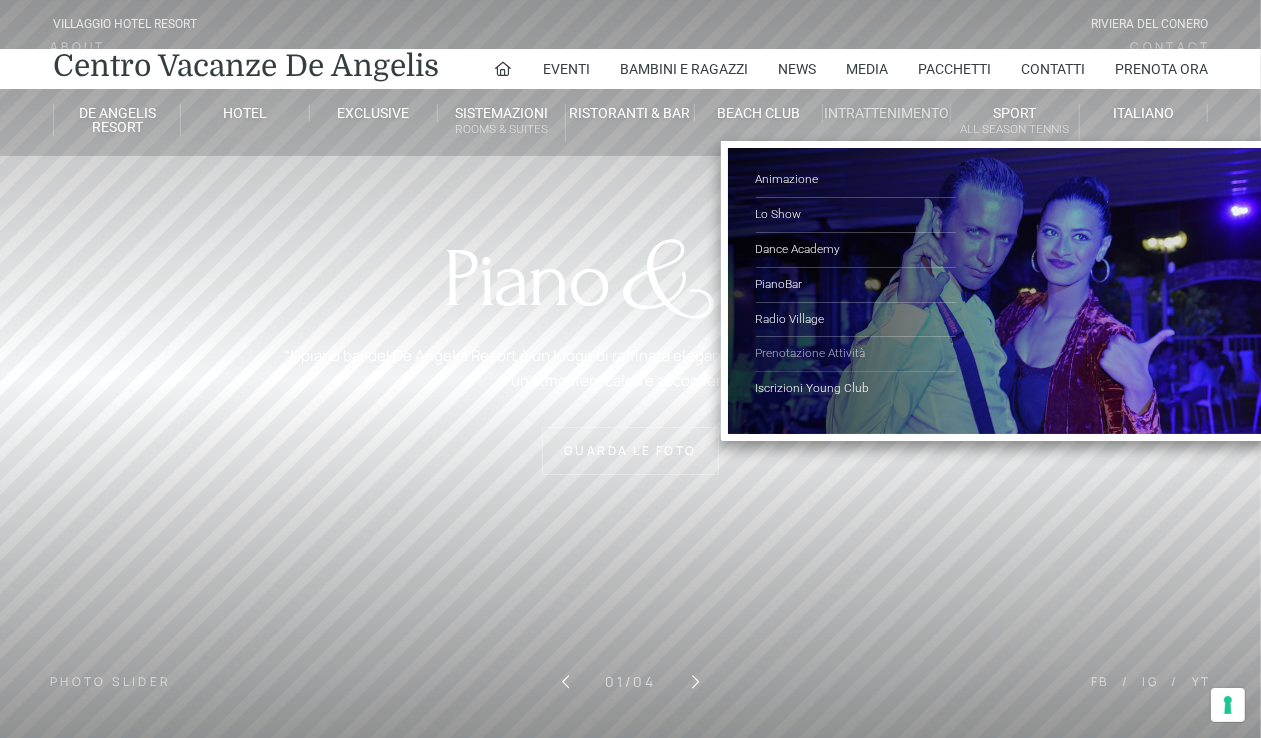 click on "Prenotazione Attività" at bounding box center (856, 354) 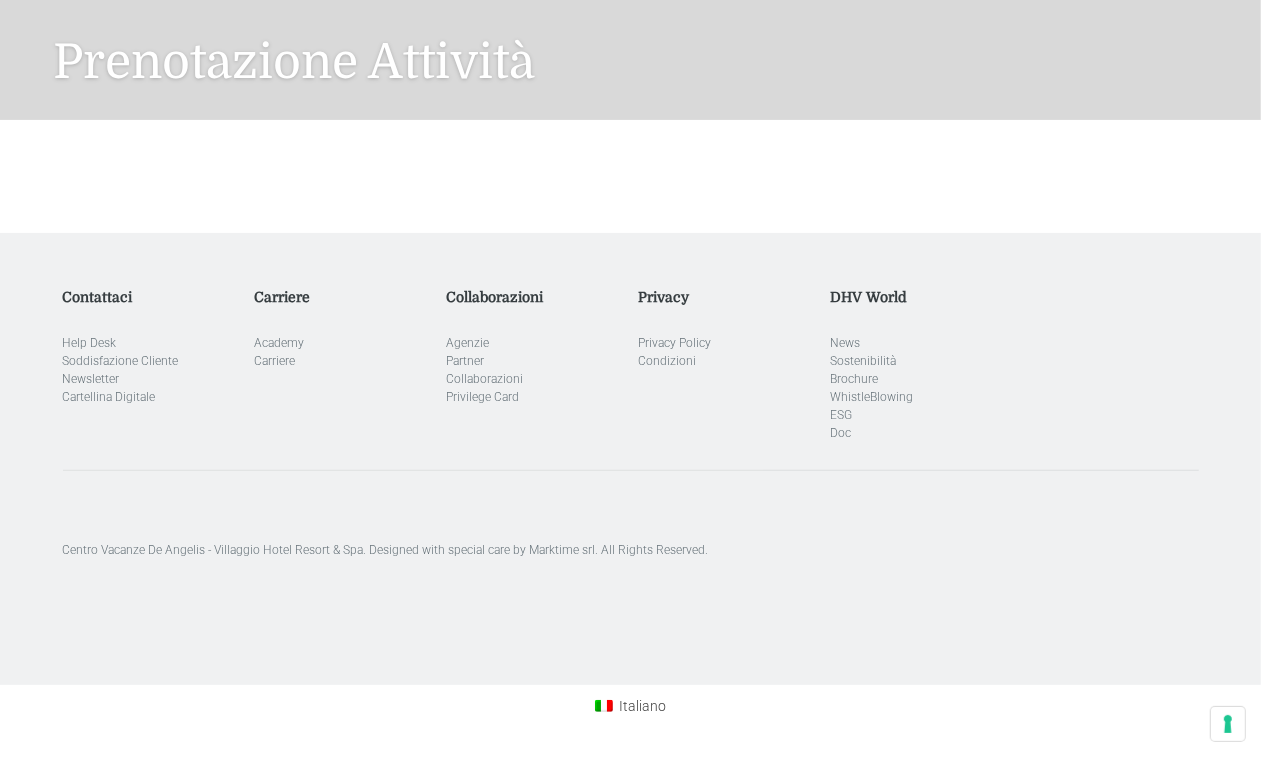 scroll, scrollTop: 490, scrollLeft: 0, axis: vertical 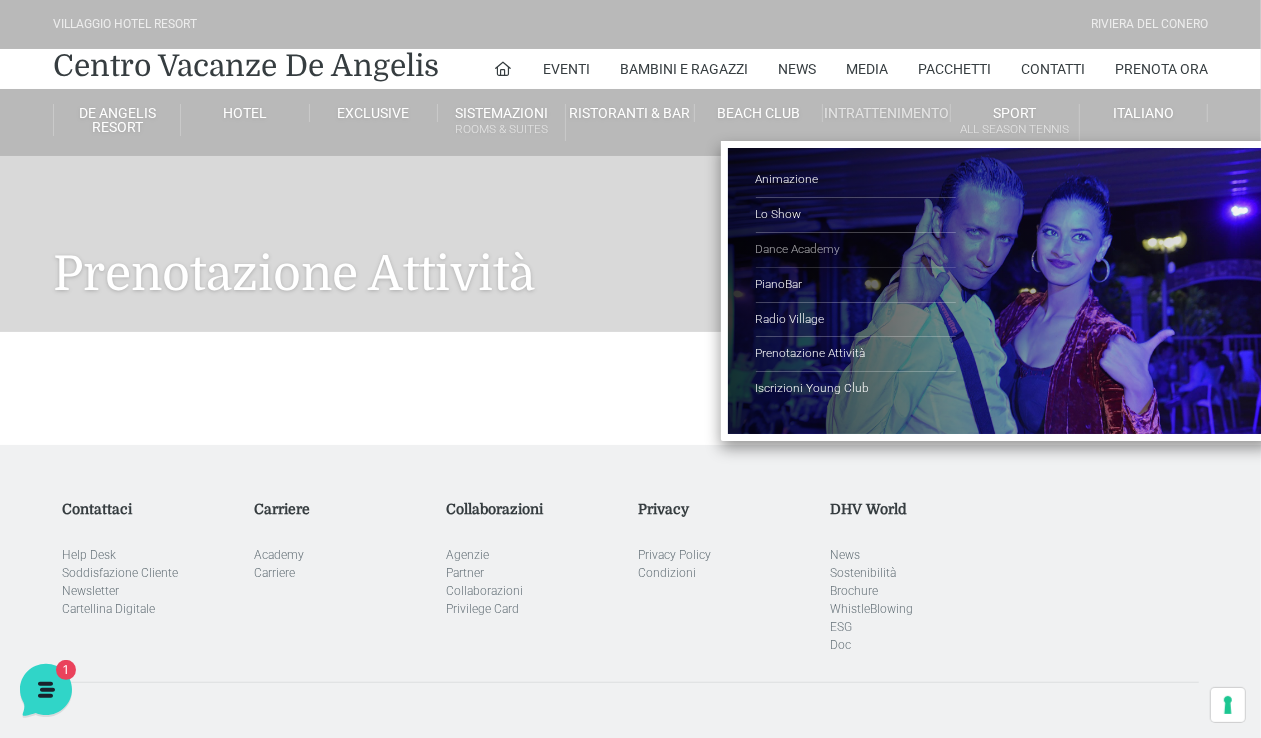 click on "Dance Academy" at bounding box center (856, 250) 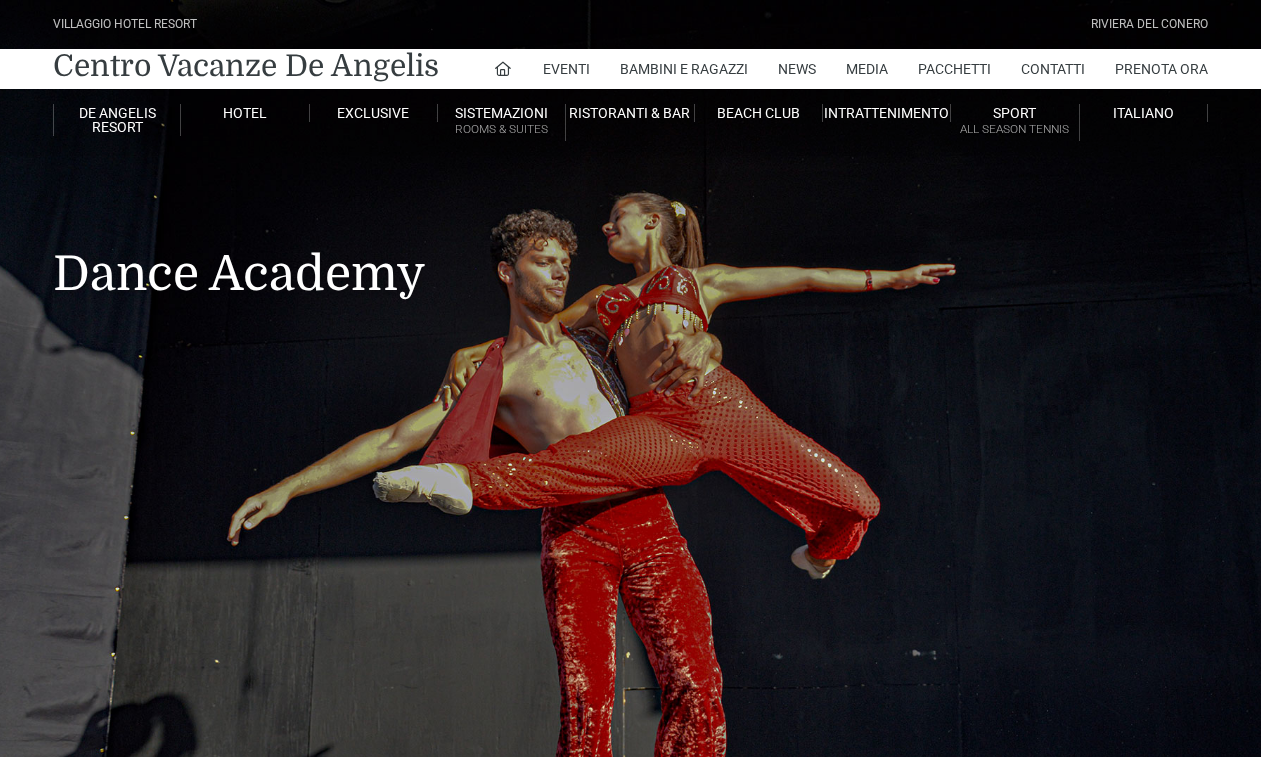 scroll, scrollTop: 0, scrollLeft: 0, axis: both 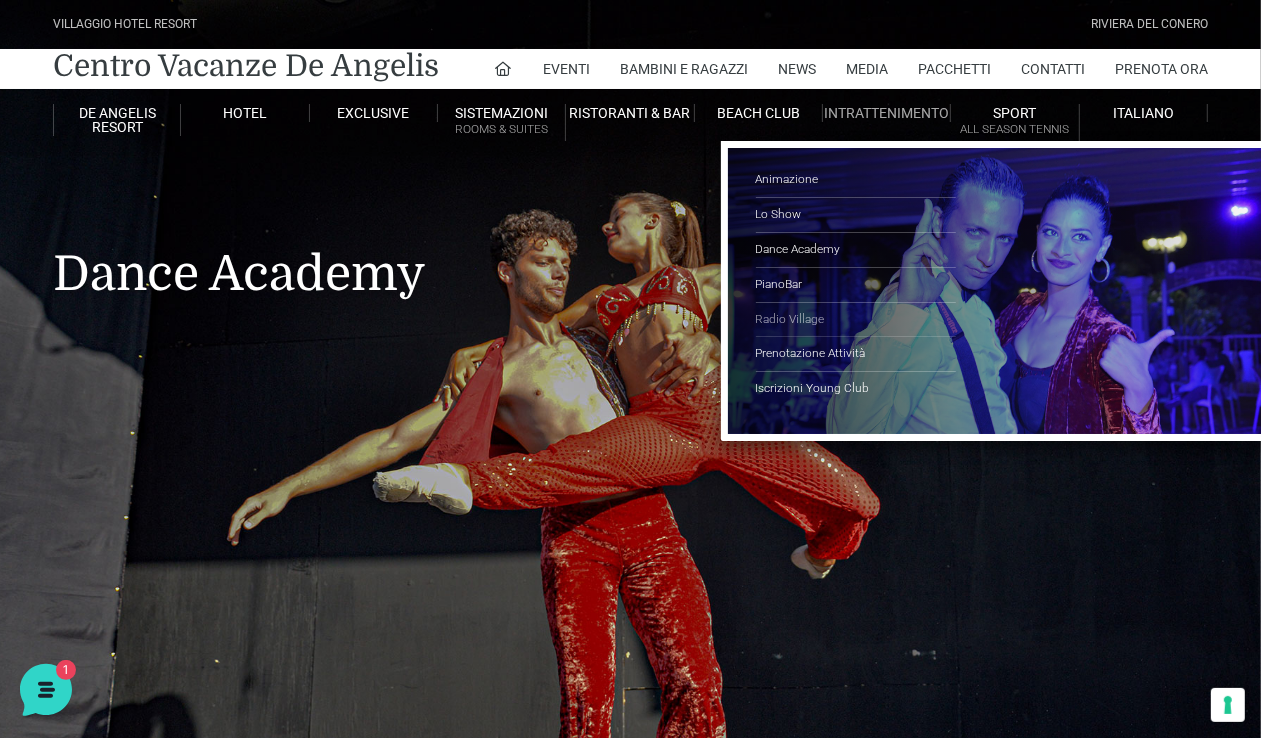 click on "Radio Village" at bounding box center (856, 320) 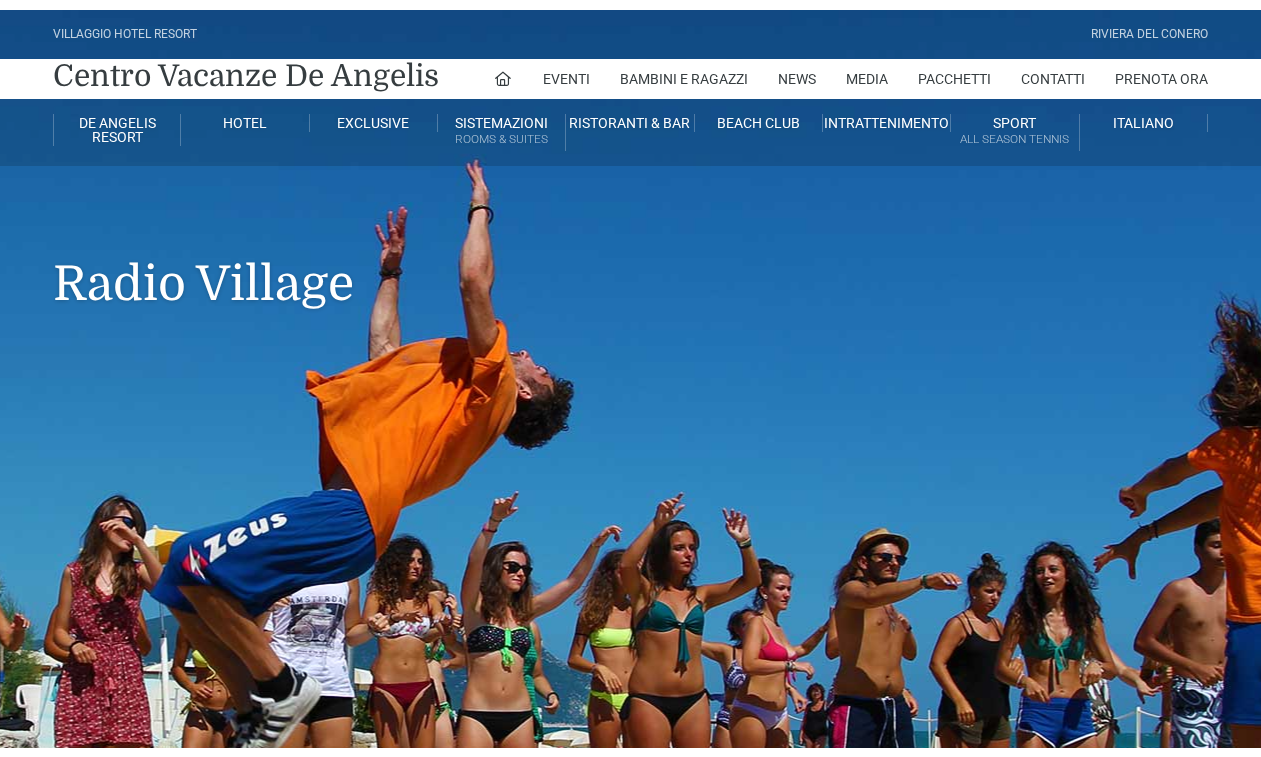 scroll, scrollTop: 0, scrollLeft: 0, axis: both 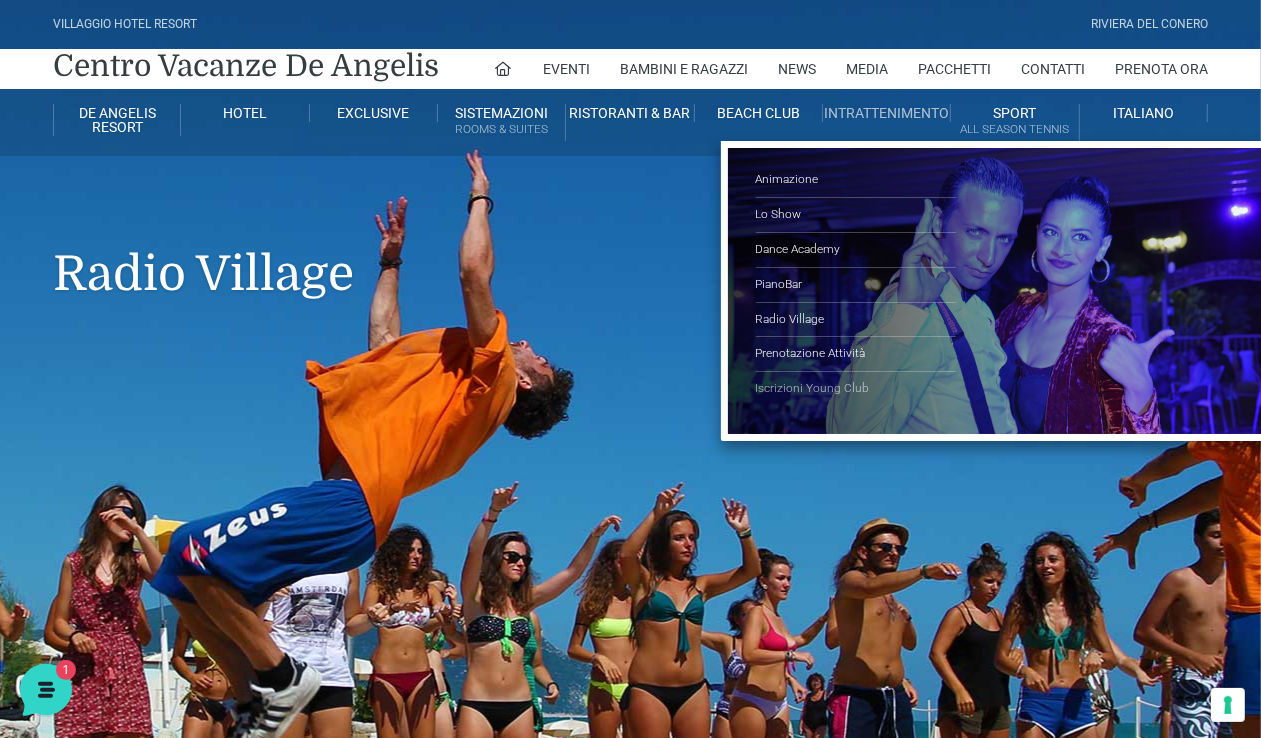click on "Iscrizioni Young Club" at bounding box center [856, 389] 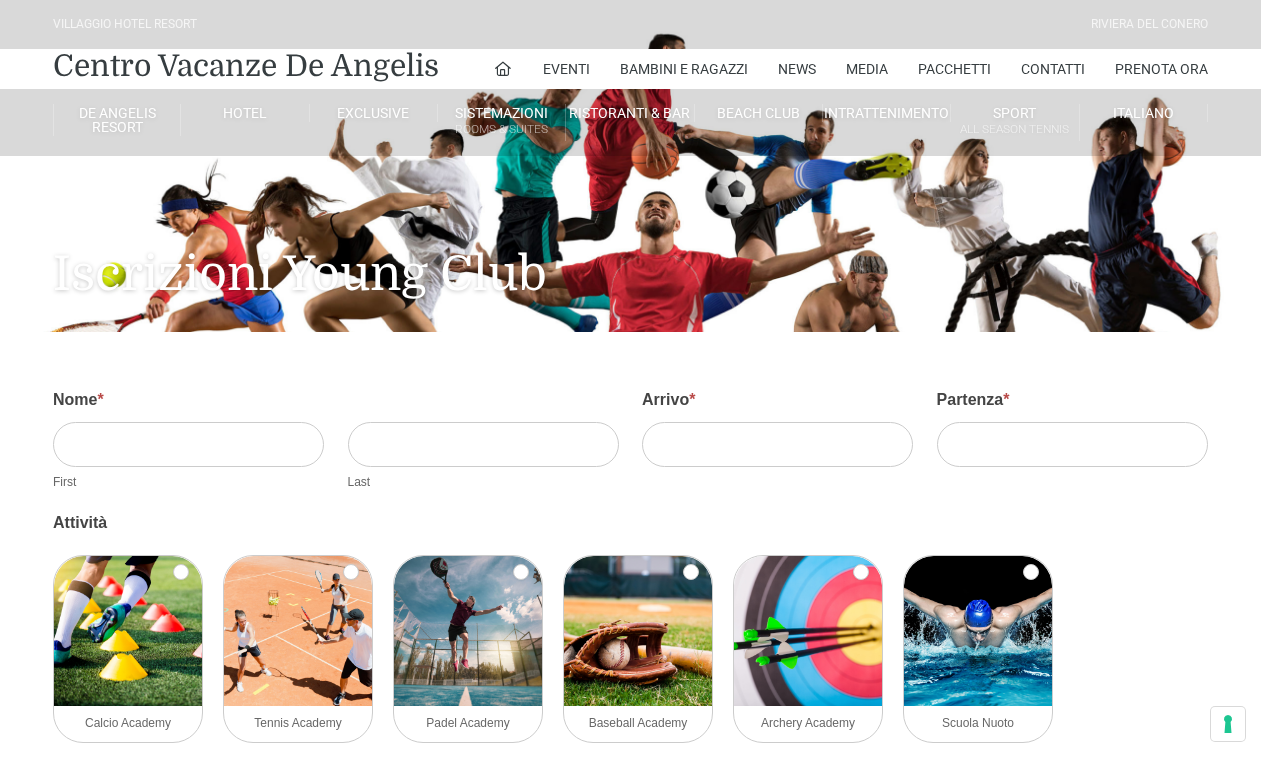 scroll, scrollTop: 0, scrollLeft: 0, axis: both 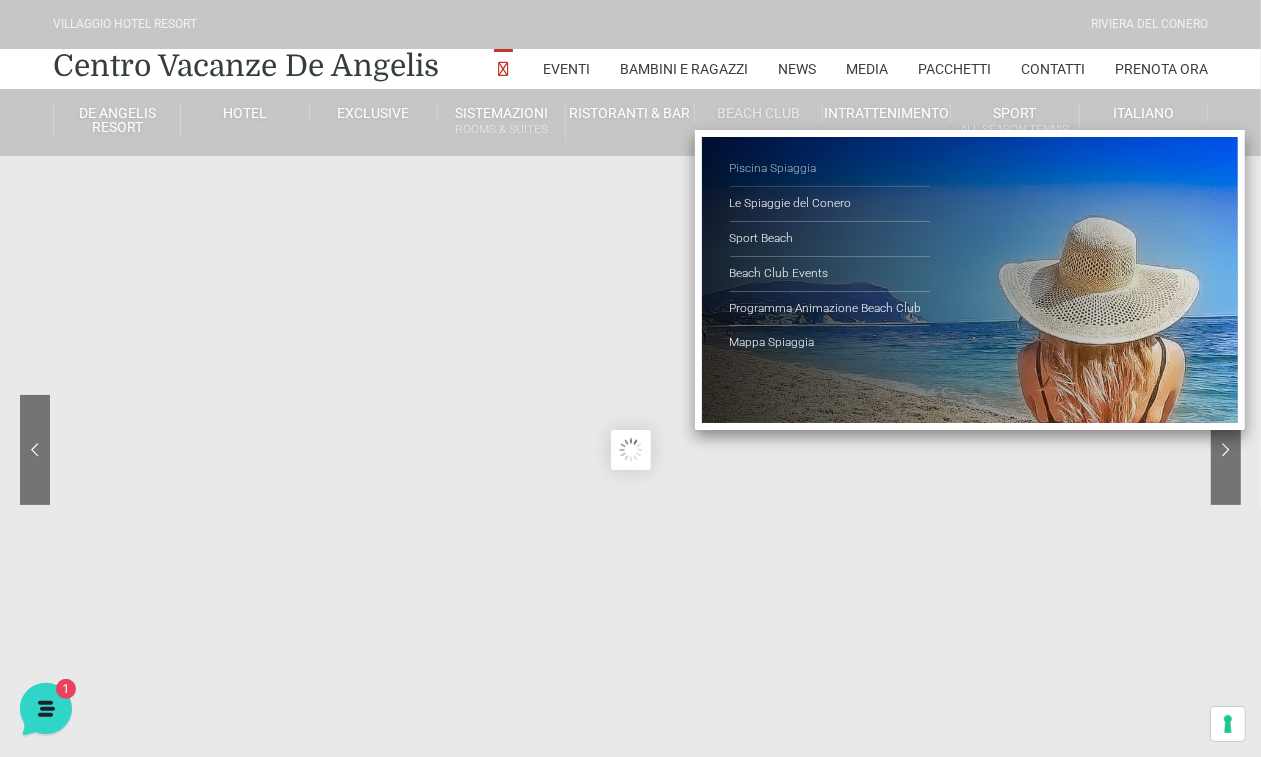 click on "Piscina Spiaggia" at bounding box center (830, 169) 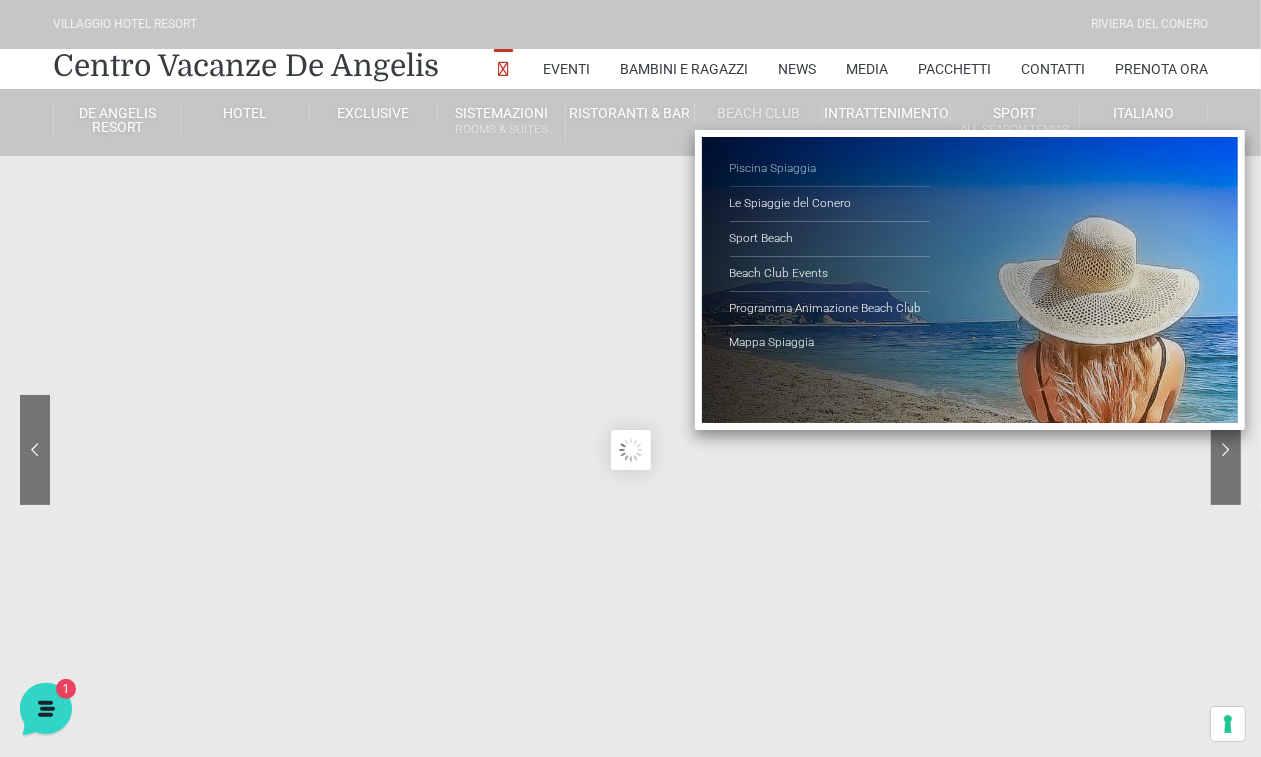 scroll, scrollTop: 0, scrollLeft: 0, axis: both 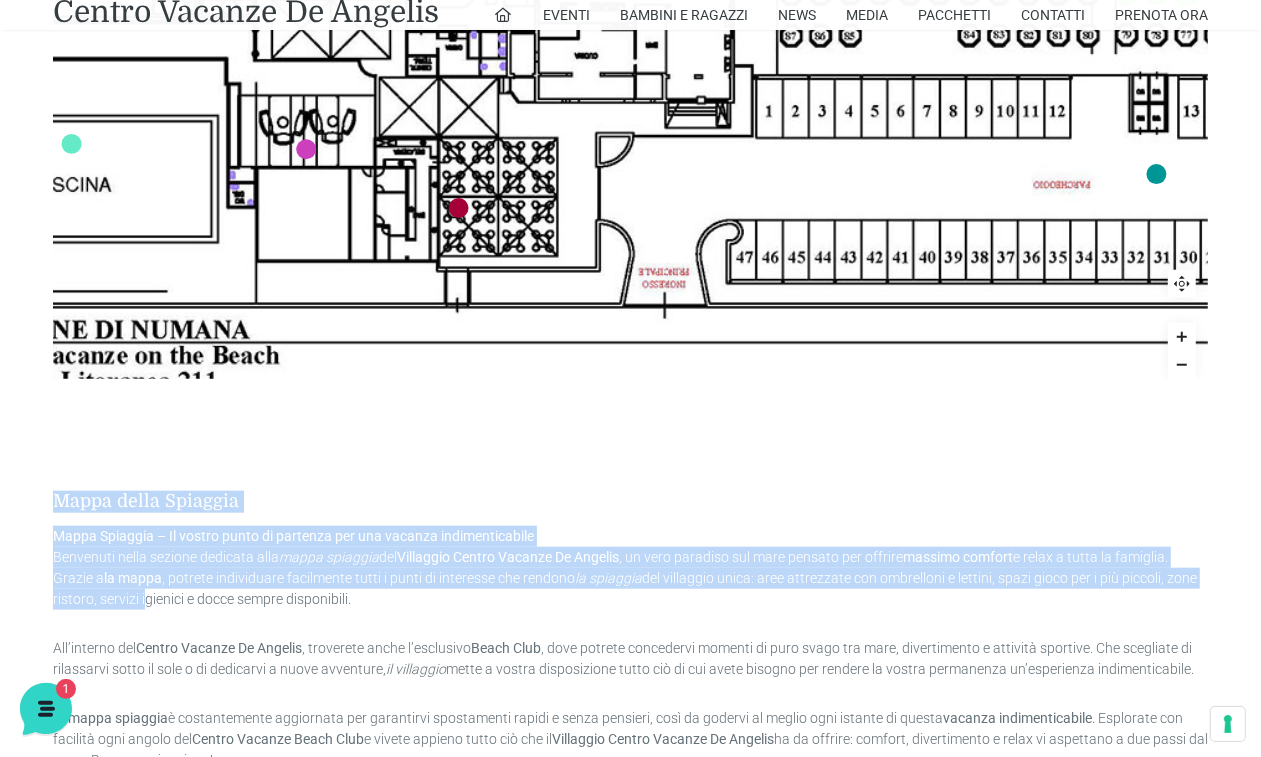 click on "Reset zoom More
Mappa della Spiaggia
Mappa Spiaggia – Il vostro punto di partenza per una vacanza indimenticabile
Benvenuti nella sezione dedicata alla  mappa spiaggia  del  Villaggio Centro Vacanze De Angelis , un vero paradiso sul mare pensato per offrire  massimo comfort  e relax a tutta la famiglia. Grazie a  la mappa , potrete individuare facilmente tutti i punti di interesse che rendono  la spiaggia  del villaggio unica: aree attrezzate con ombrelloni e lettini, spazi gioco per i più piccoli, zone ristoro, servizi igienici e docce sempre disponibili.
All’interno del  Centro Vacanze De Angelis , troverete anche l’esclusivo  Beach Club , dove potrete concedervi momenti di puro svago tra mare, divertimento e attività sportive. Che scegliate di rilassarvi sotto il sole o di dedicarvi a nuove avventure,  il villaggio  mette a vostra disposizione tutto ciò di cui avete bisogno per rendere la vostra permanenza un’esperienza indimenticabile.
La  mappa spiaggia" at bounding box center (630, 251) 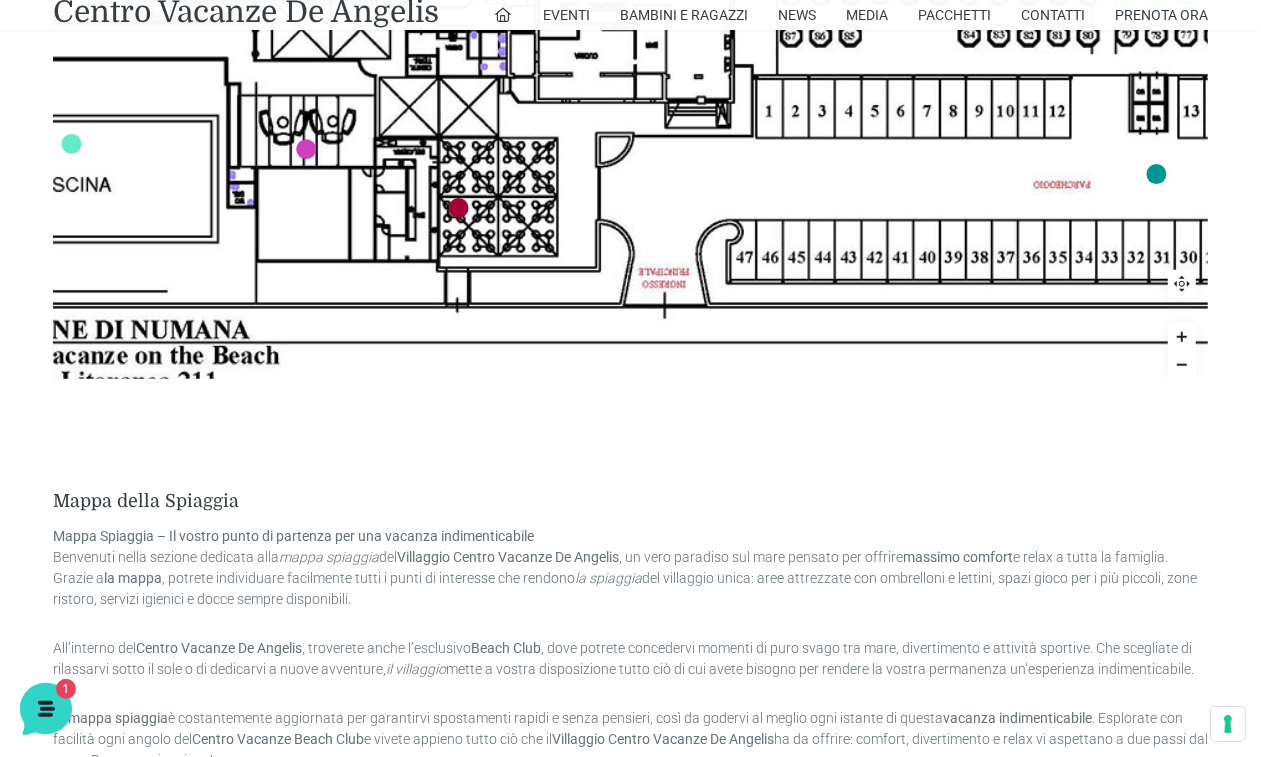 click on "Reset zoom More" at bounding box center (630, 55) 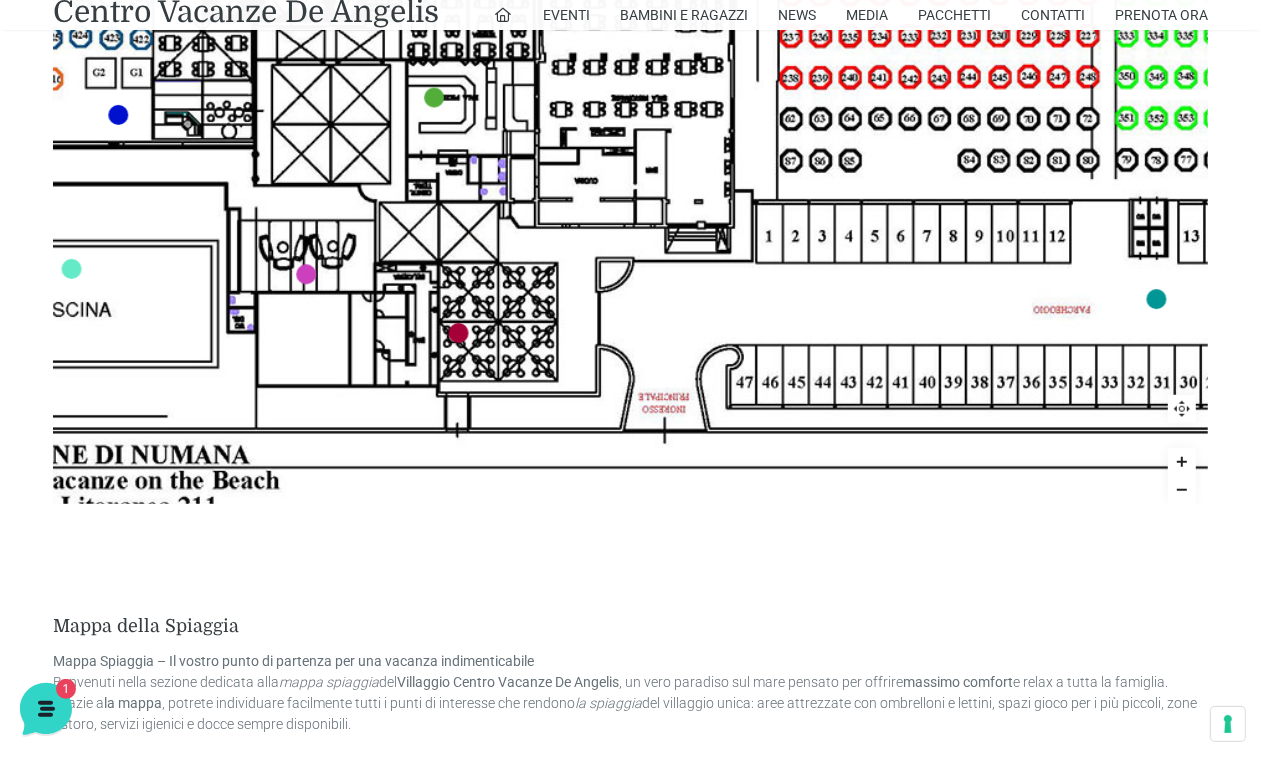 scroll, scrollTop: 875, scrollLeft: 0, axis: vertical 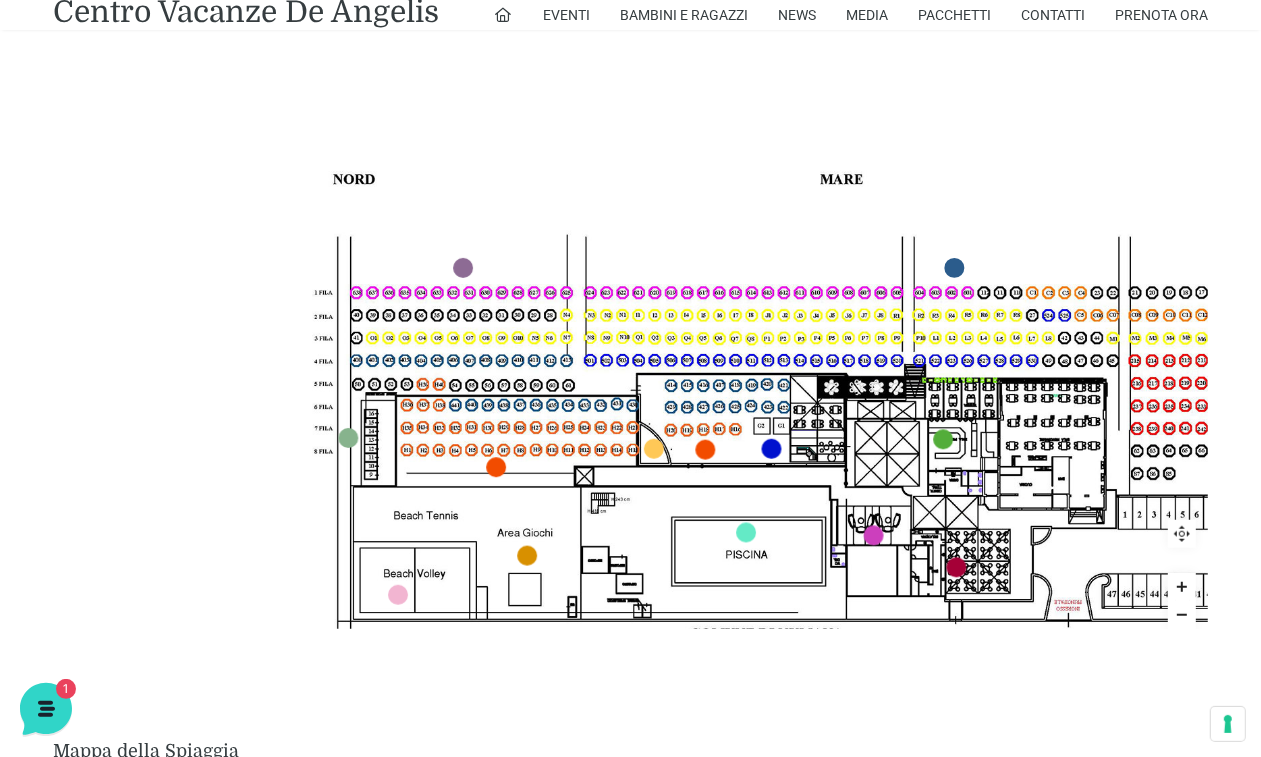drag, startPoint x: 385, startPoint y: 362, endPoint x: 665, endPoint y: 351, distance: 280.21597 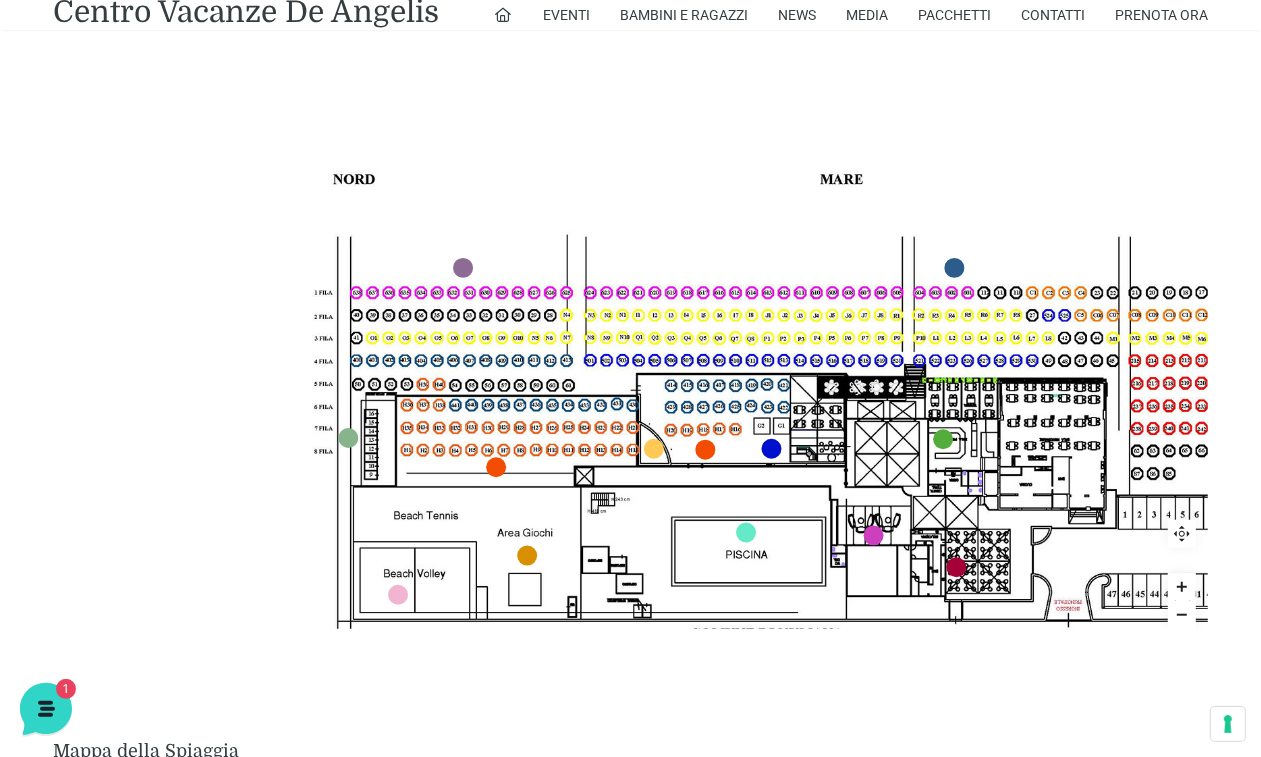 click at bounding box center (901, 421) 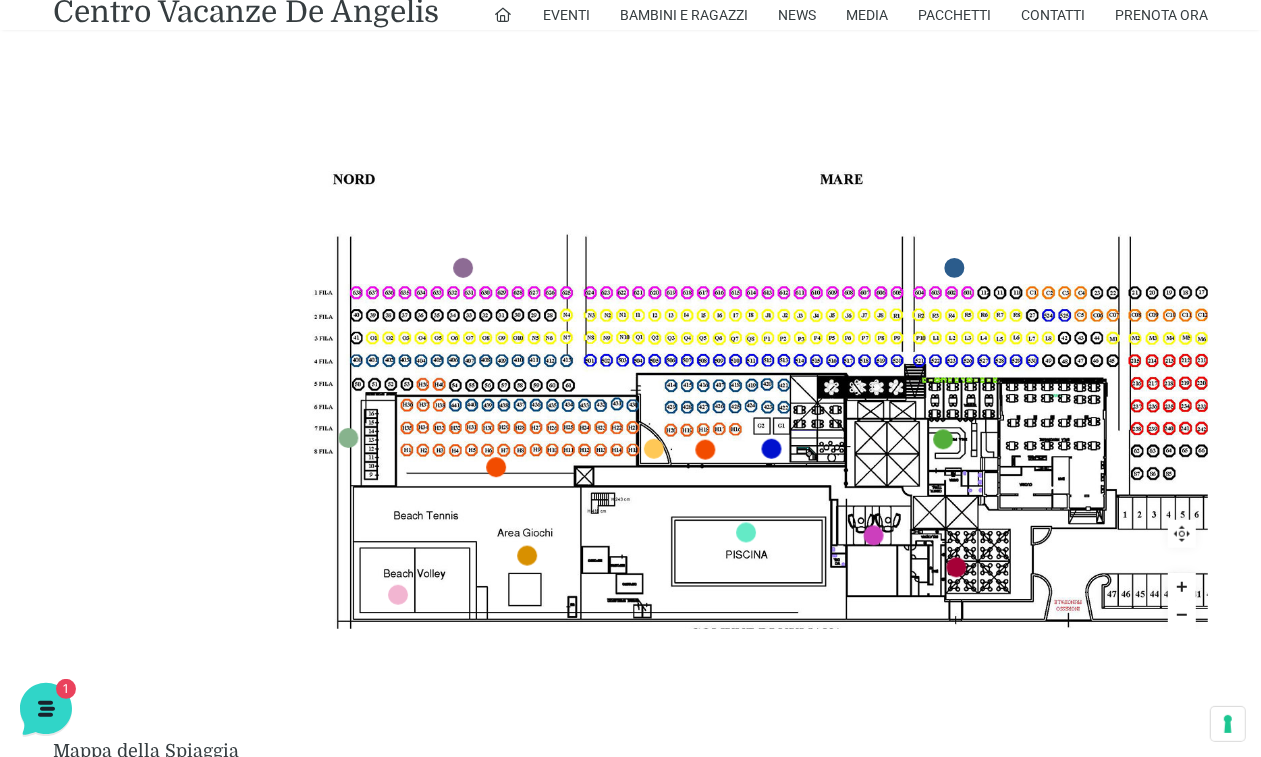 scroll, scrollTop: 625, scrollLeft: 0, axis: vertical 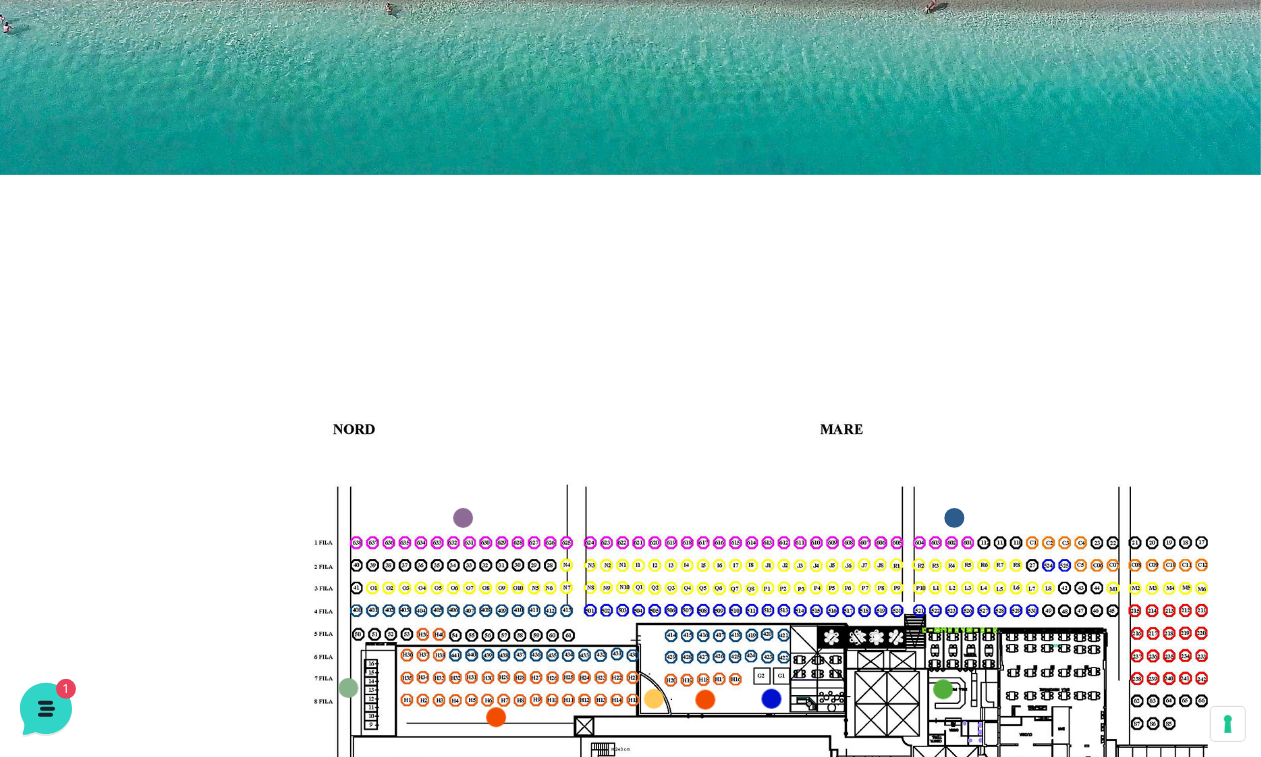 drag, startPoint x: 253, startPoint y: 397, endPoint x: 288, endPoint y: 265, distance: 136.56134 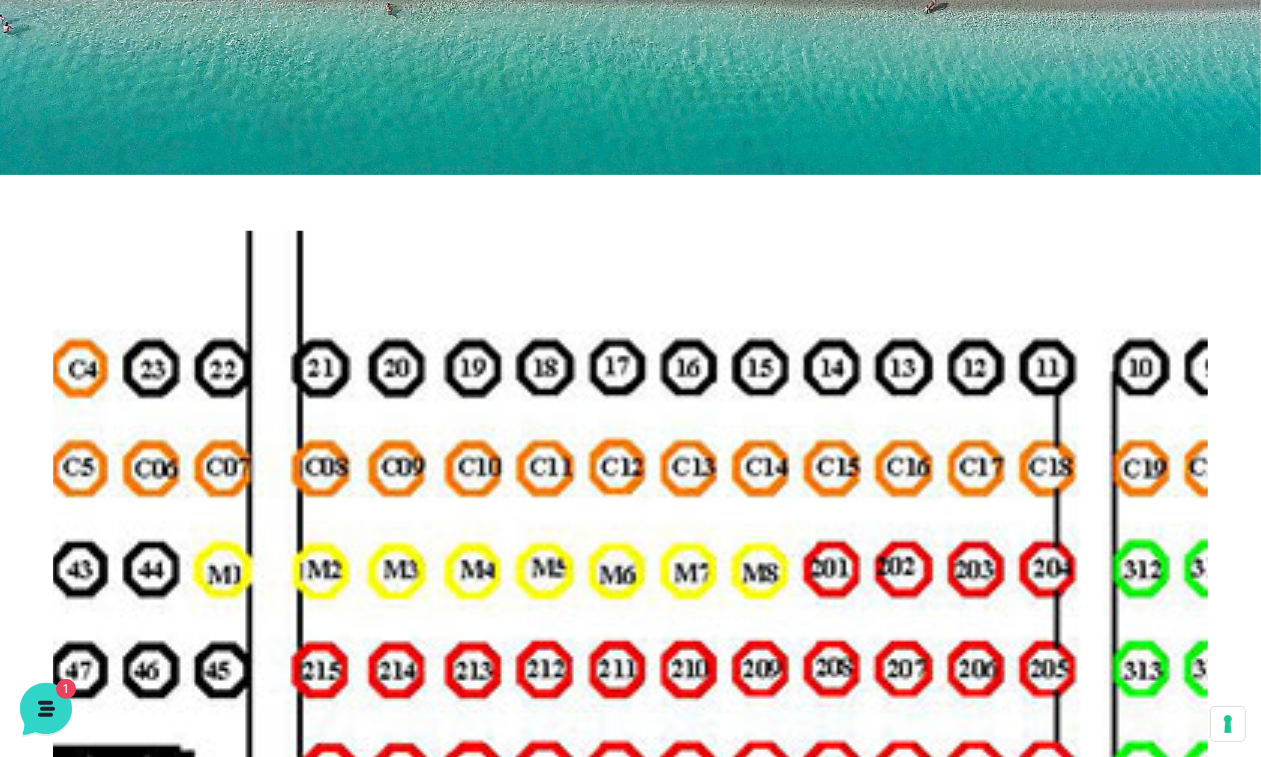 drag, startPoint x: 1075, startPoint y: 601, endPoint x: 308, endPoint y: 273, distance: 834.19 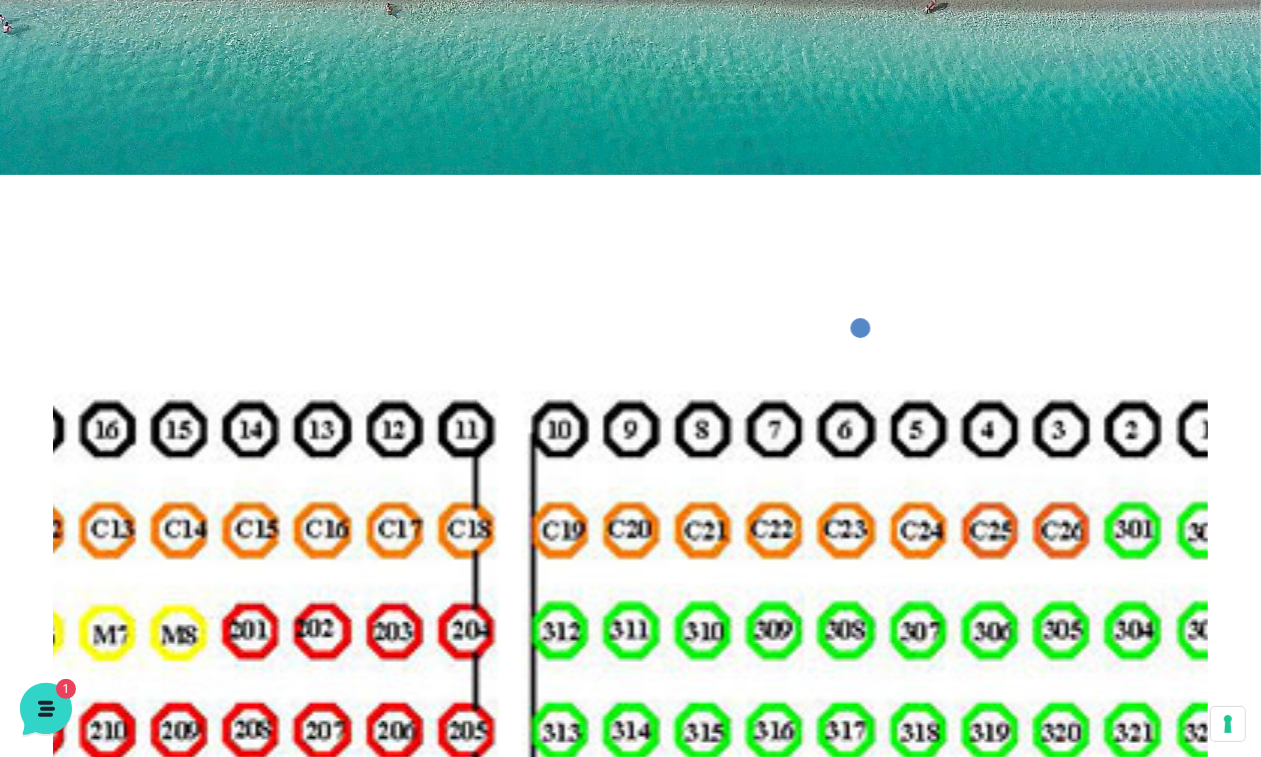 drag, startPoint x: 1033, startPoint y: 258, endPoint x: 1278, endPoint y: 263, distance: 245.05101 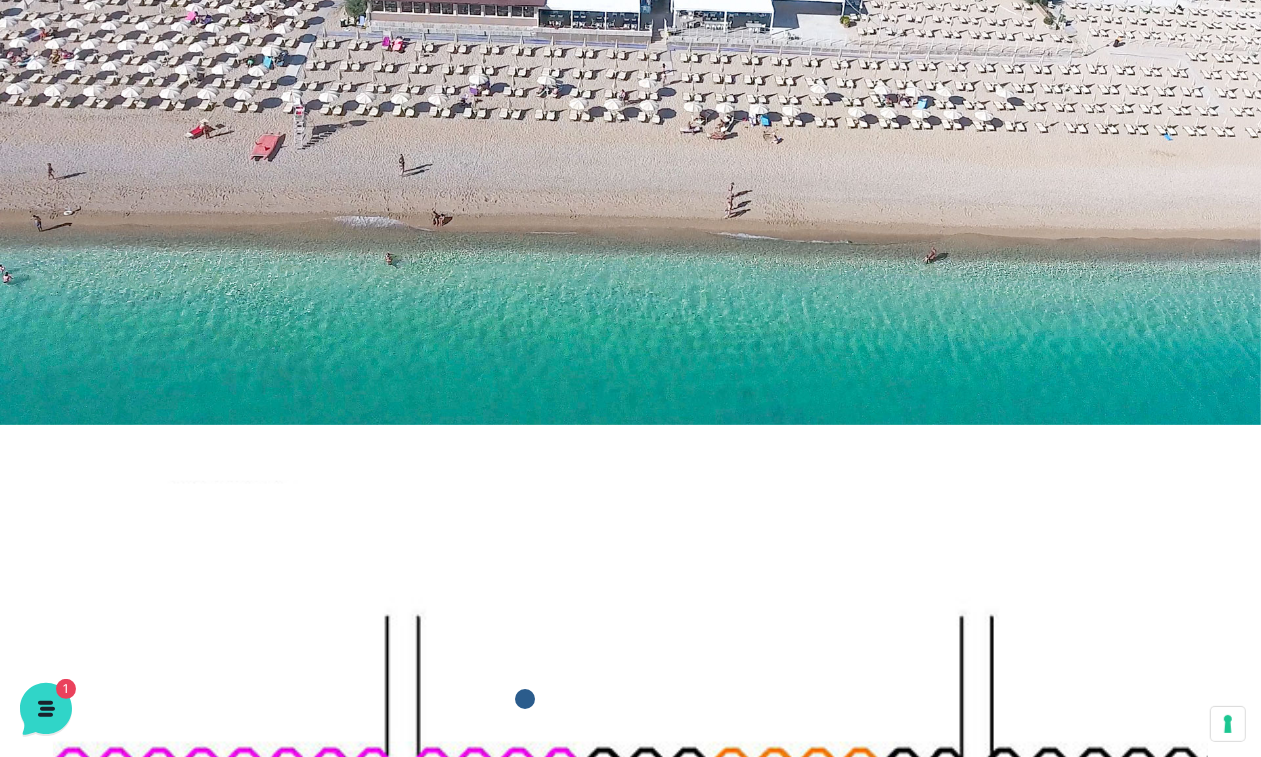 scroll, scrollTop: 0, scrollLeft: 0, axis: both 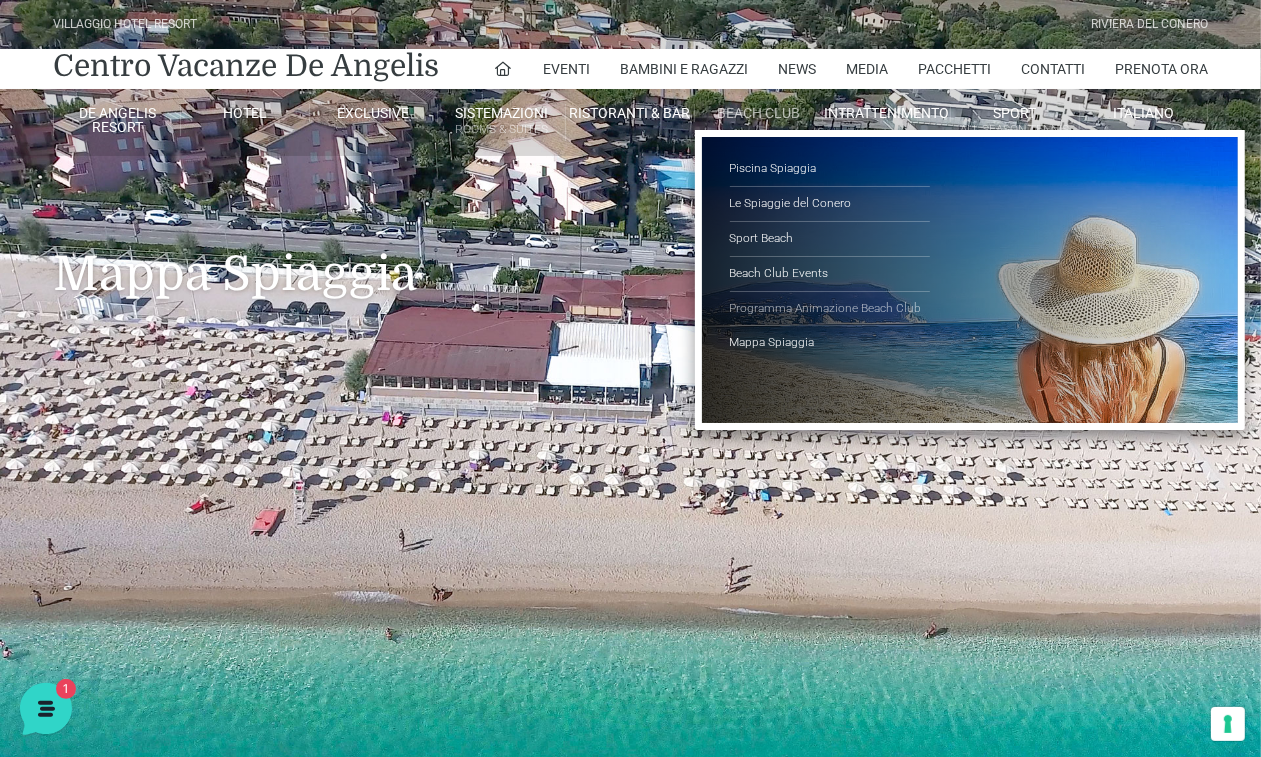 click on "Programma Animazione Beach Club" at bounding box center [830, 309] 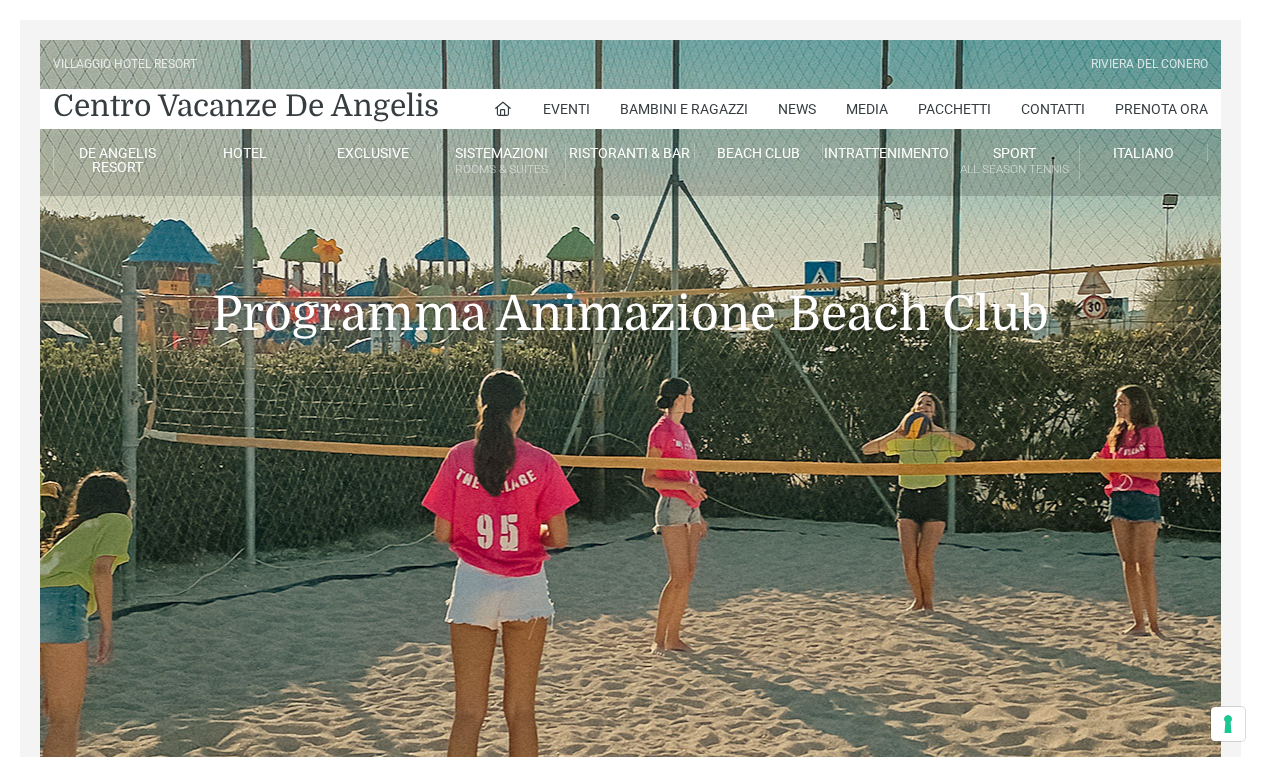 scroll, scrollTop: 250, scrollLeft: 0, axis: vertical 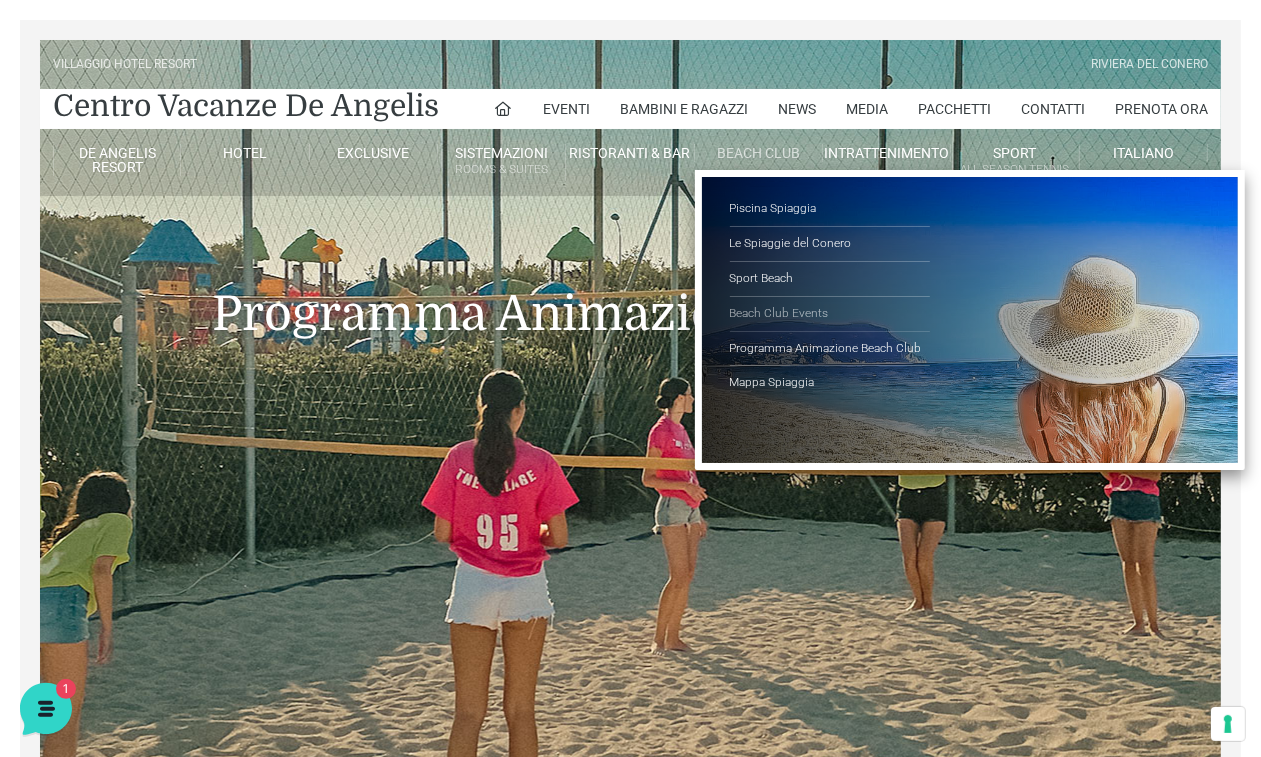 click on "Beach Club Events" at bounding box center [830, 314] 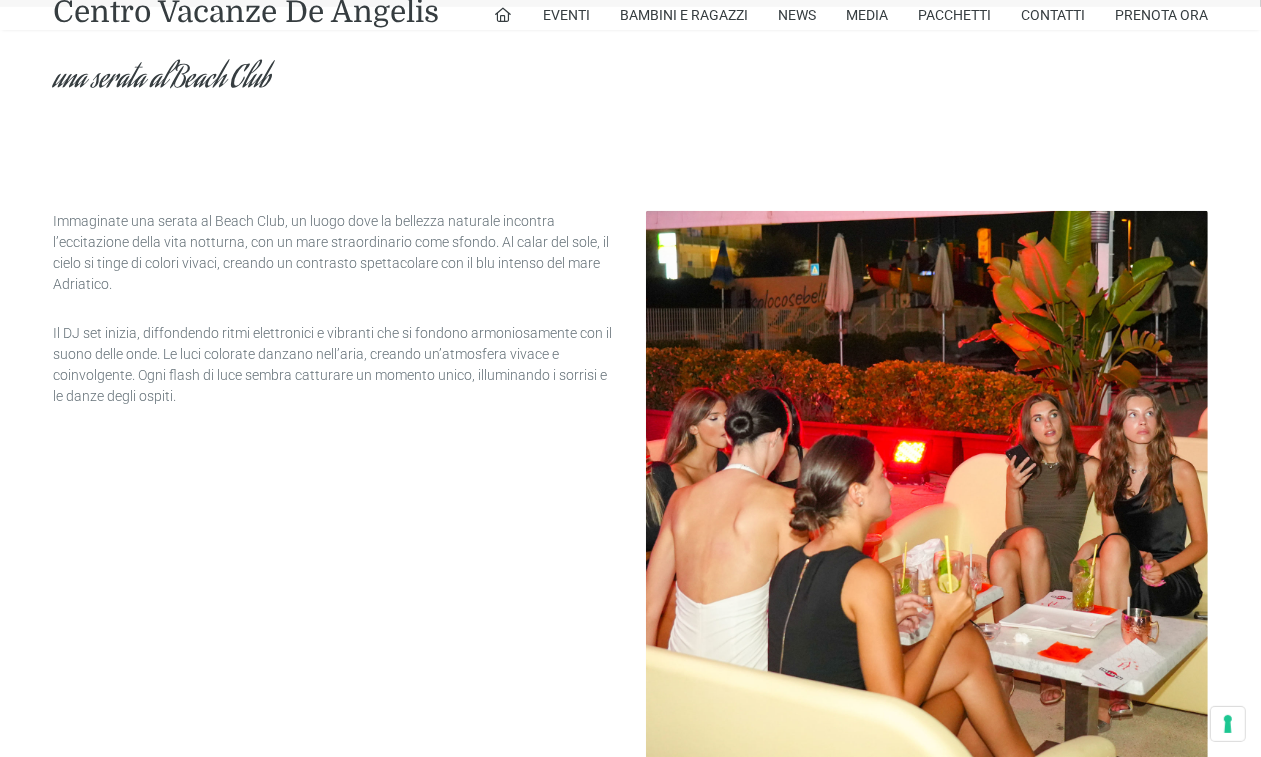 scroll, scrollTop: 750, scrollLeft: 0, axis: vertical 